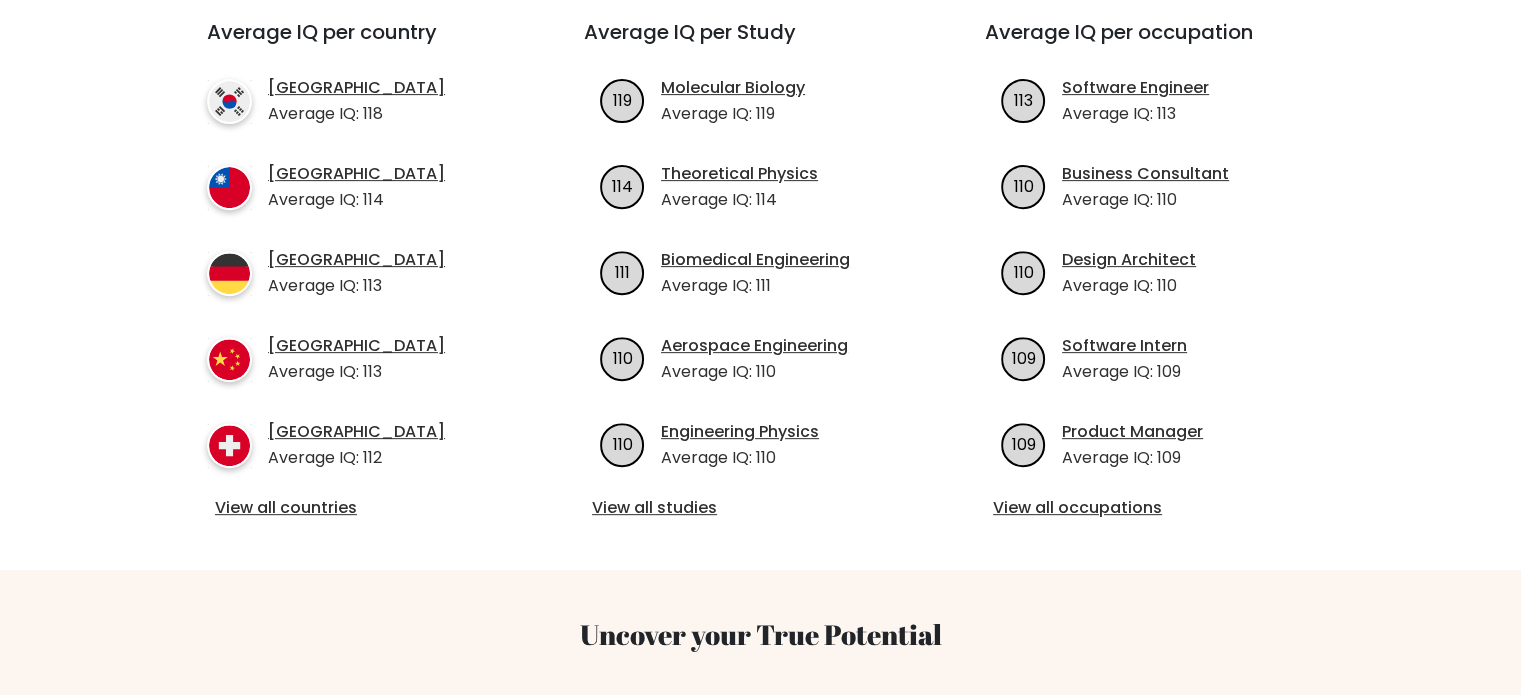 scroll, scrollTop: 756, scrollLeft: 0, axis: vertical 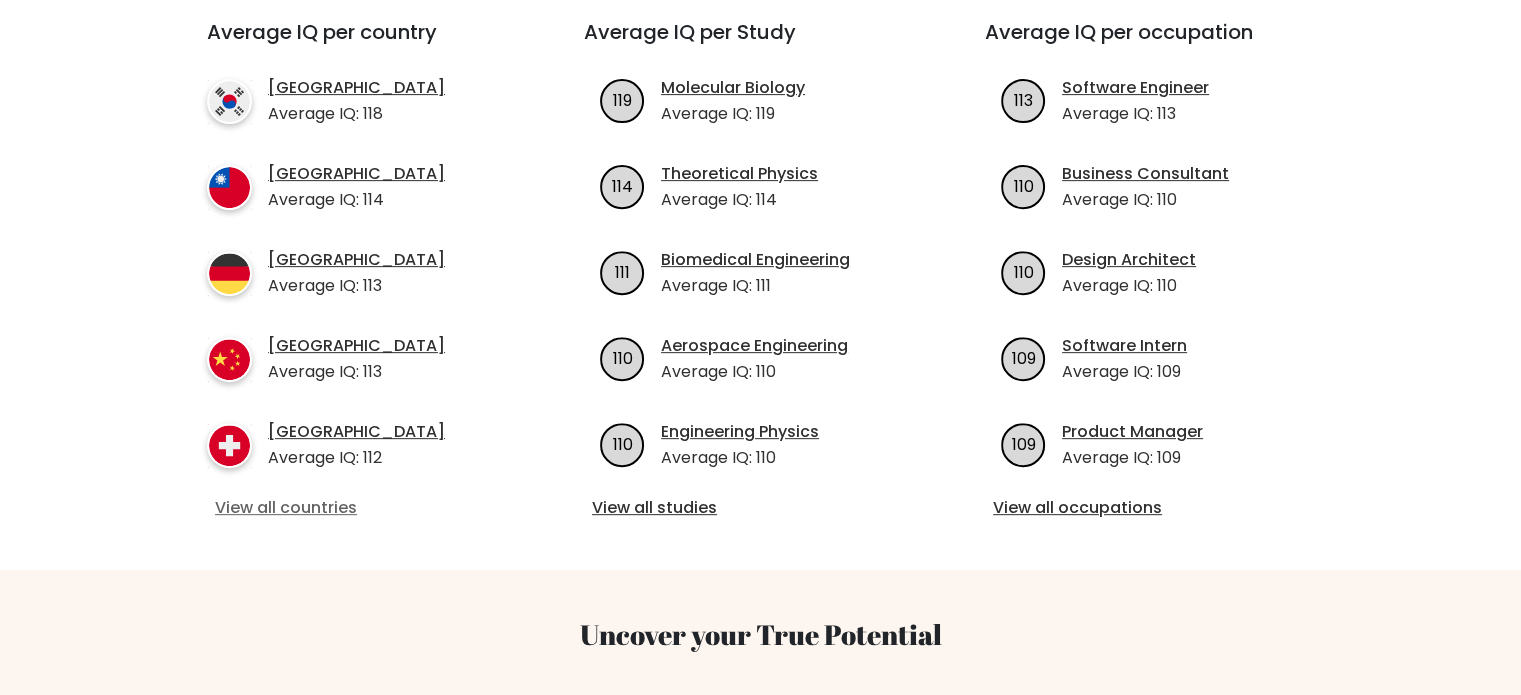 click on "View all countries" at bounding box center (359, 508) 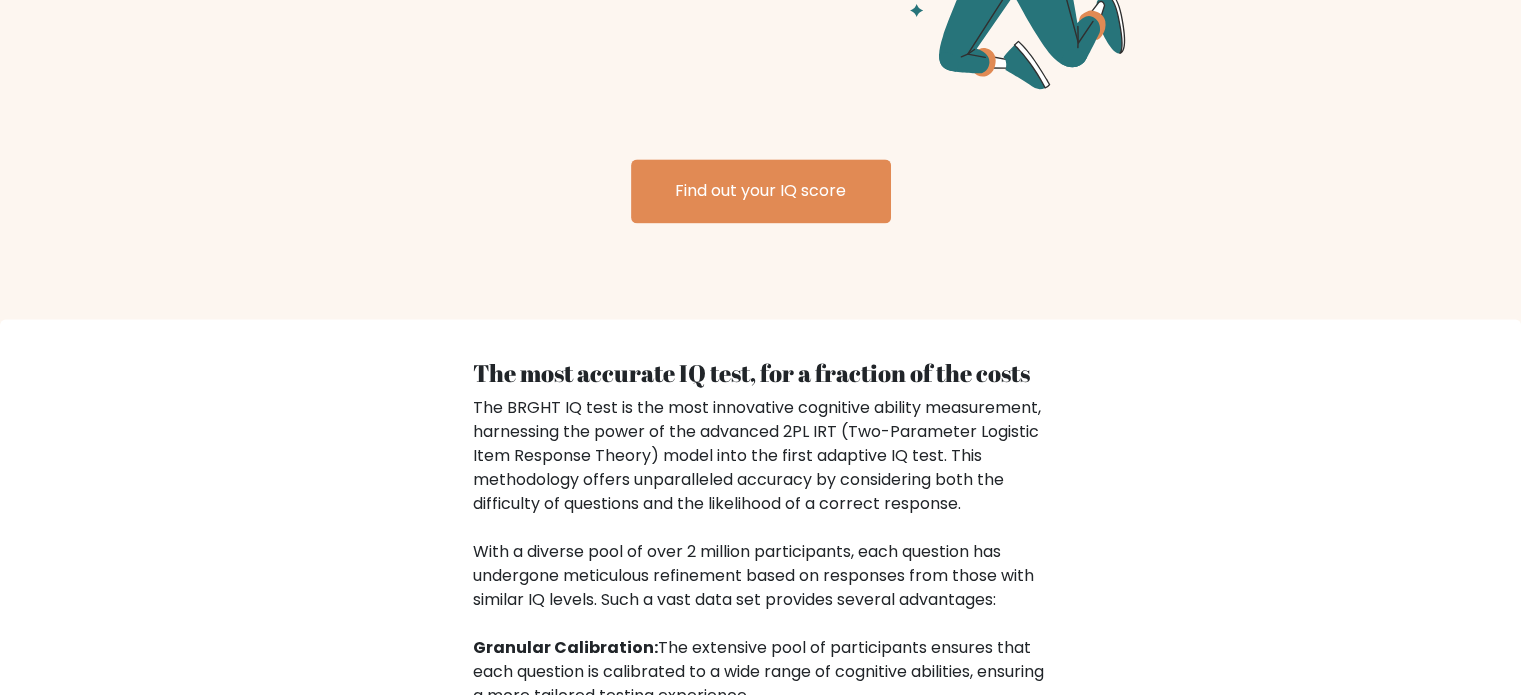 scroll, scrollTop: 2638, scrollLeft: 0, axis: vertical 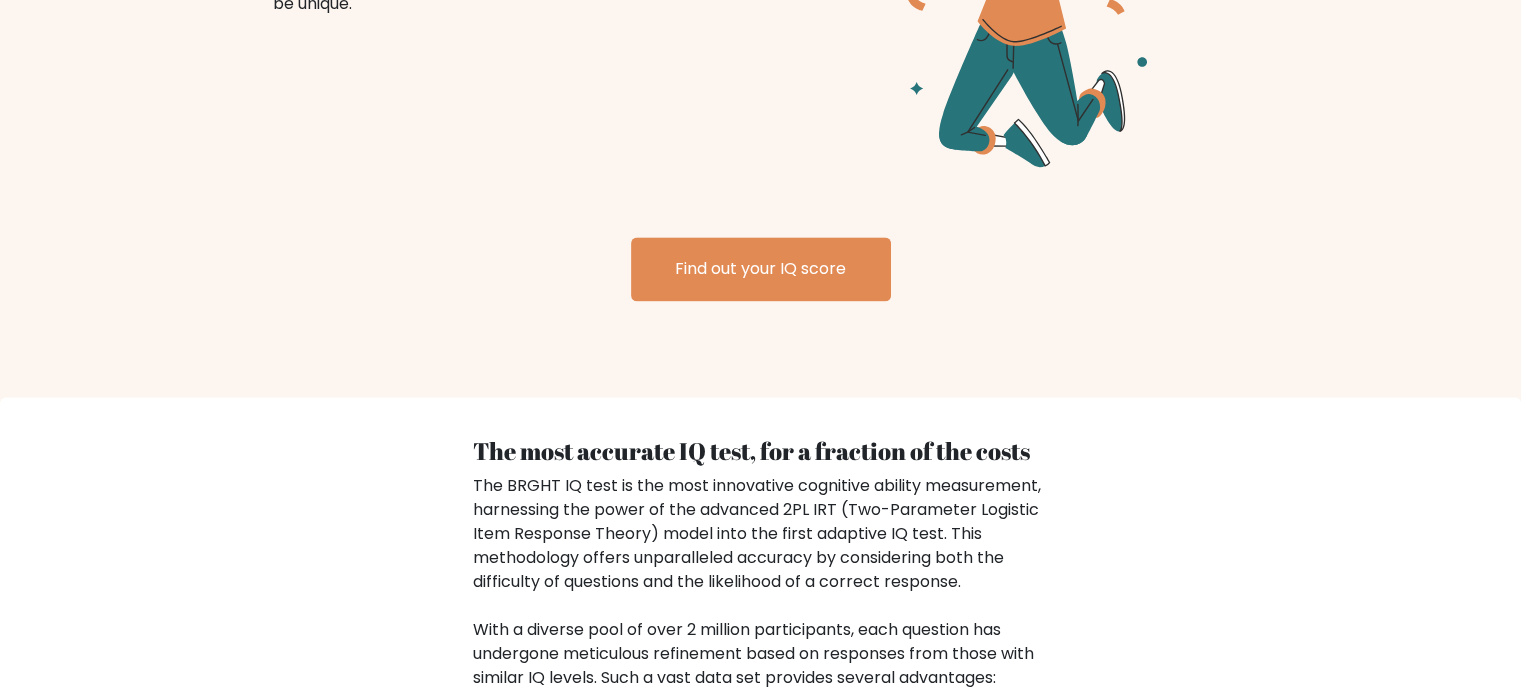 click on "Find out your IQ score" at bounding box center [761, 269] 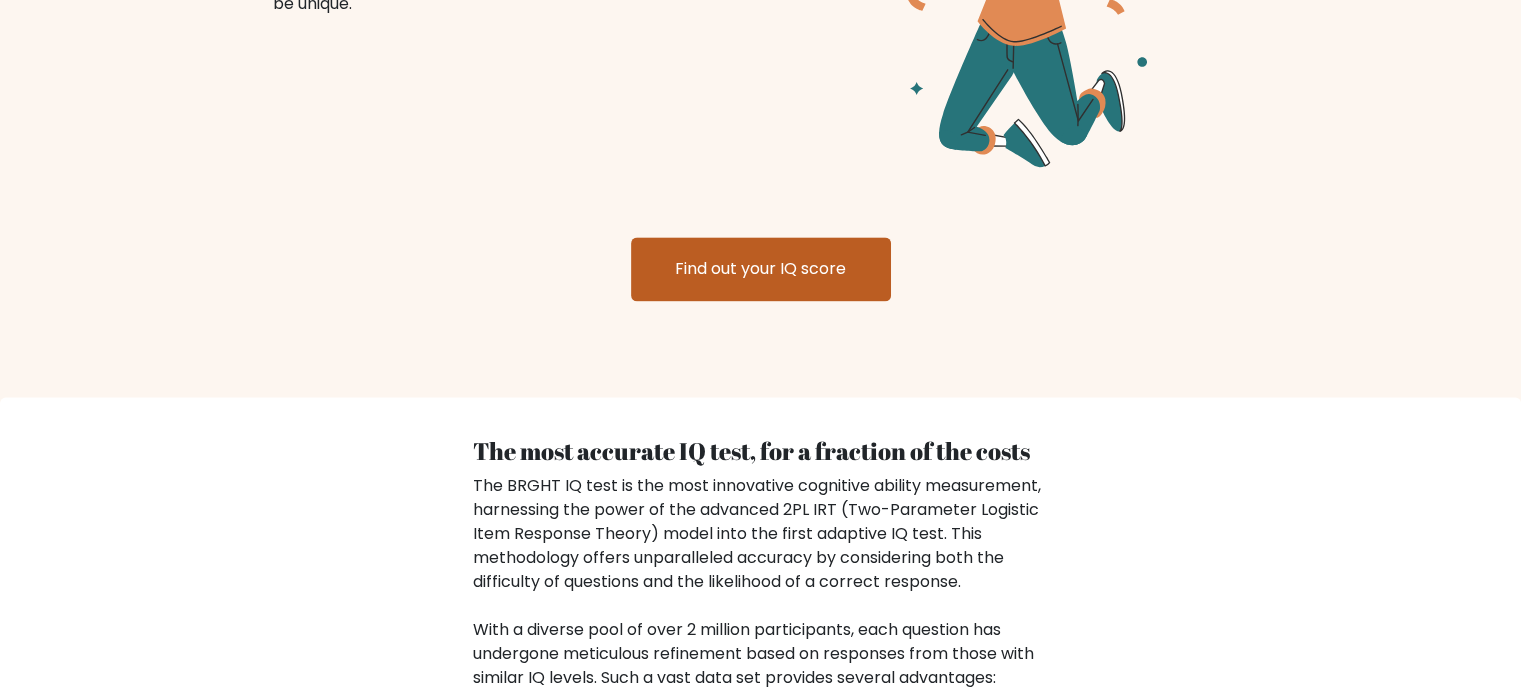 click on "Find out your IQ score" at bounding box center (761, 269) 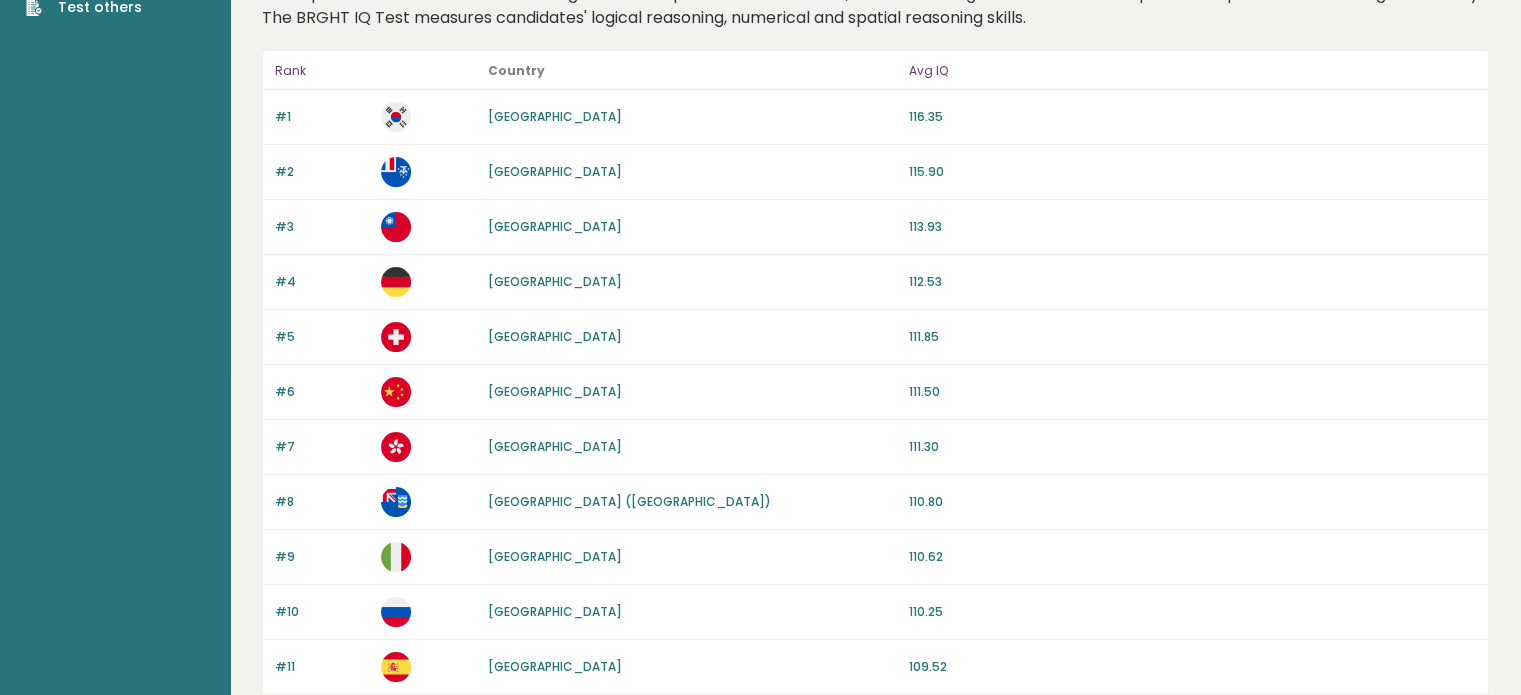 scroll, scrollTop: 12, scrollLeft: 0, axis: vertical 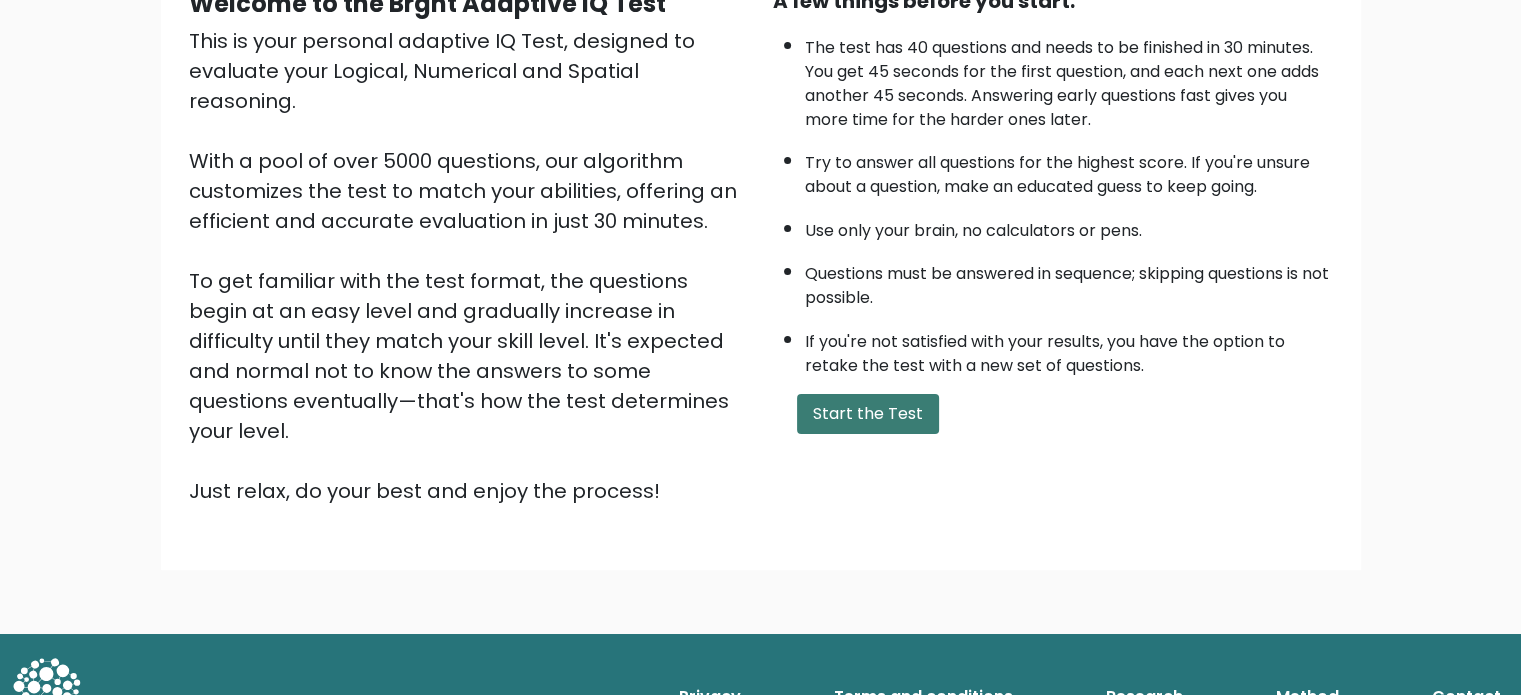 click on "Start the Test" at bounding box center [868, 414] 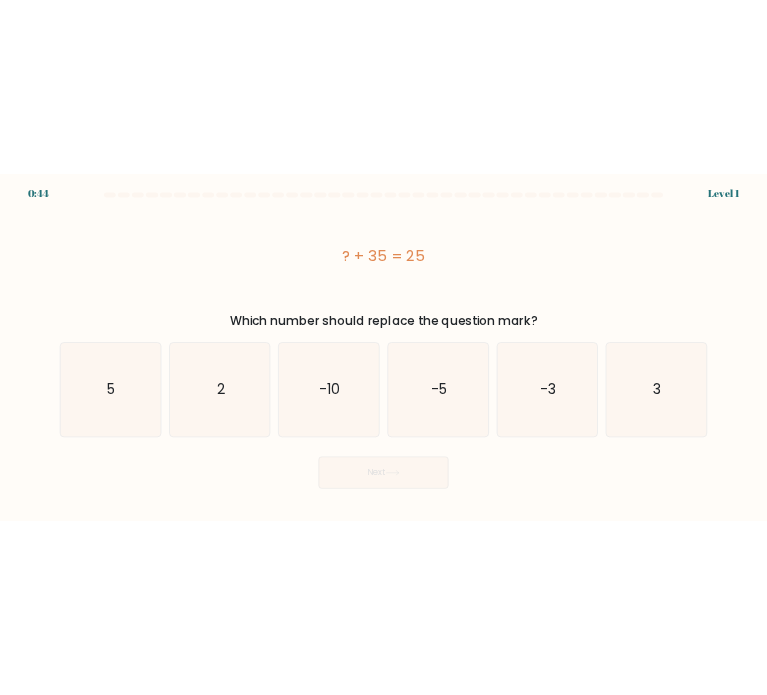 scroll, scrollTop: 0, scrollLeft: 0, axis: both 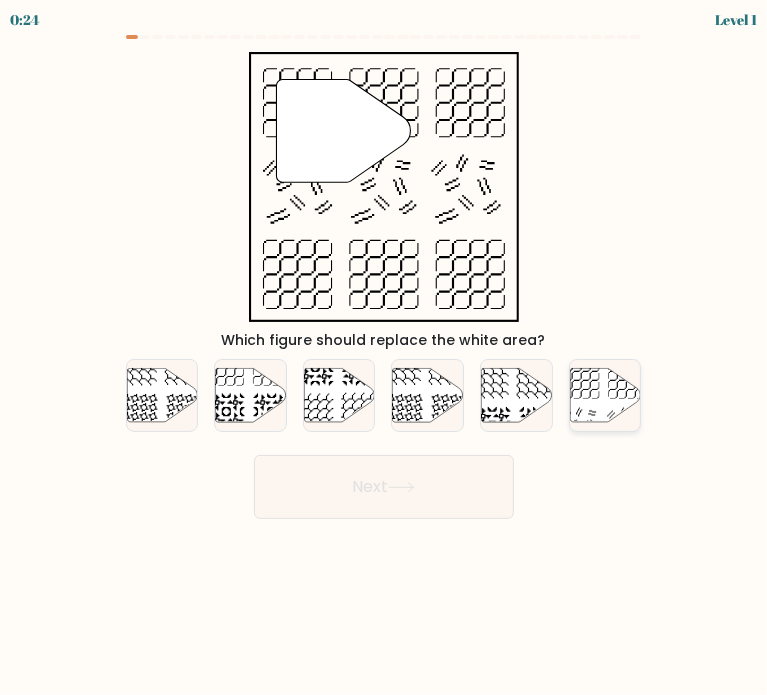 click 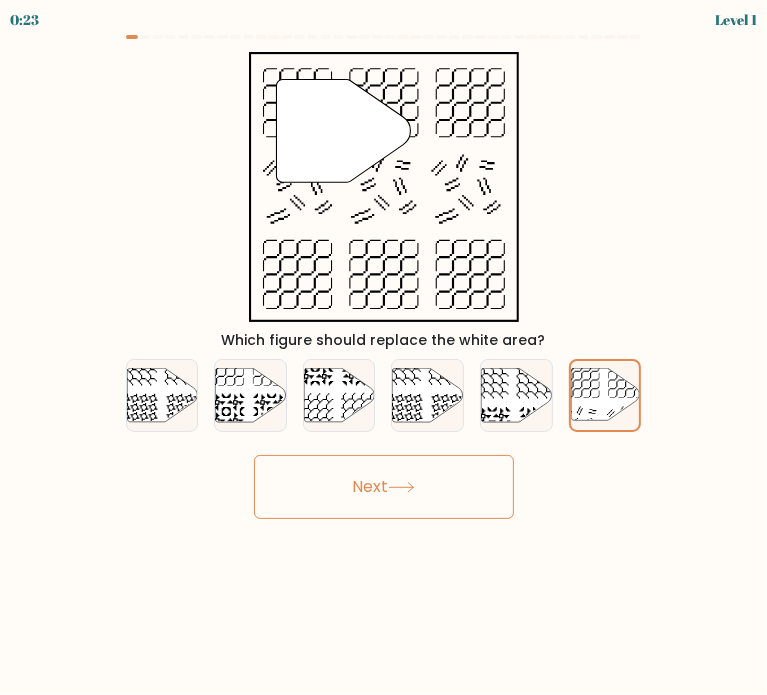 click on "Next" at bounding box center (384, 487) 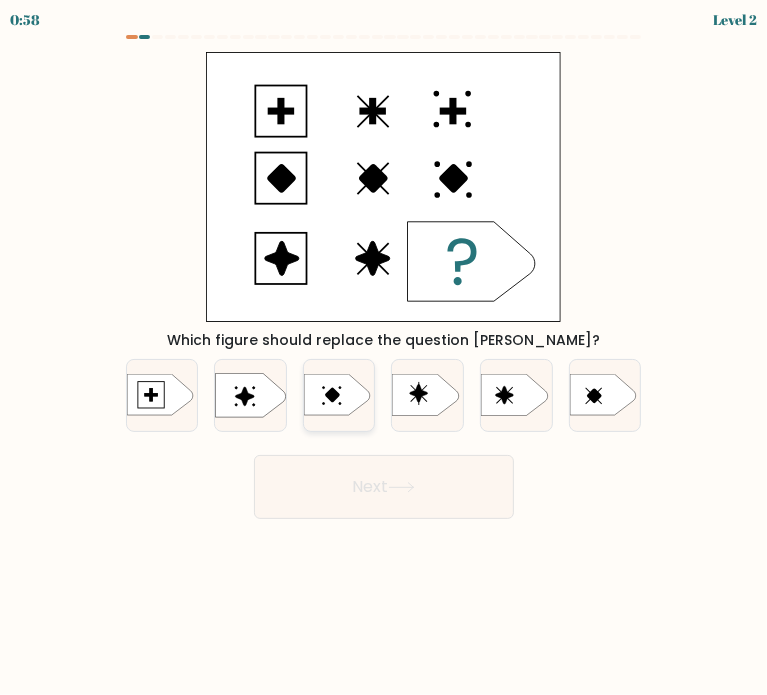 click 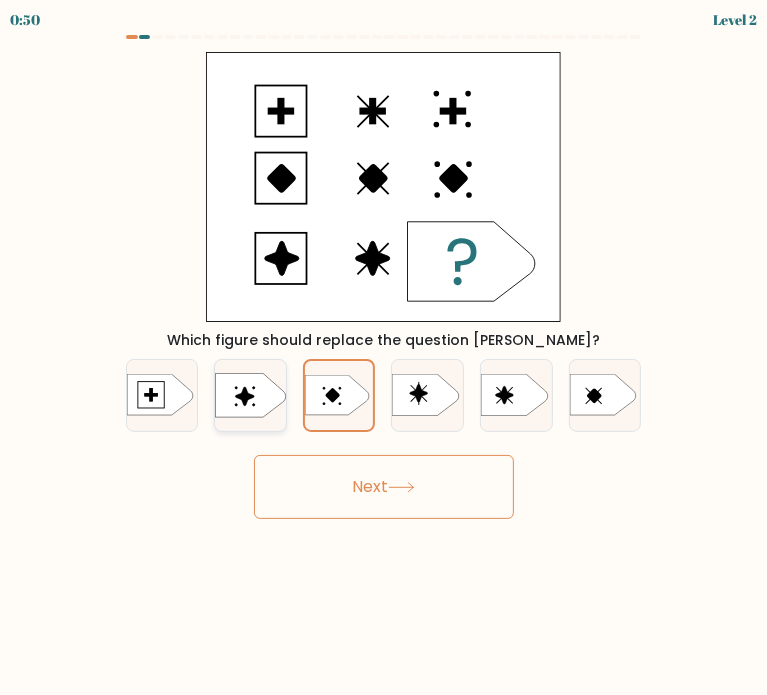 click 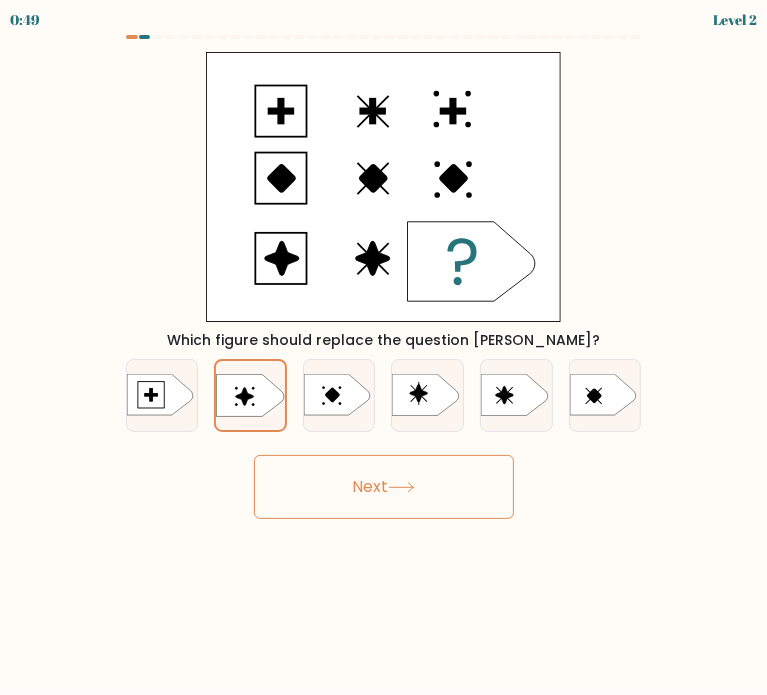 click on "Next" at bounding box center (384, 487) 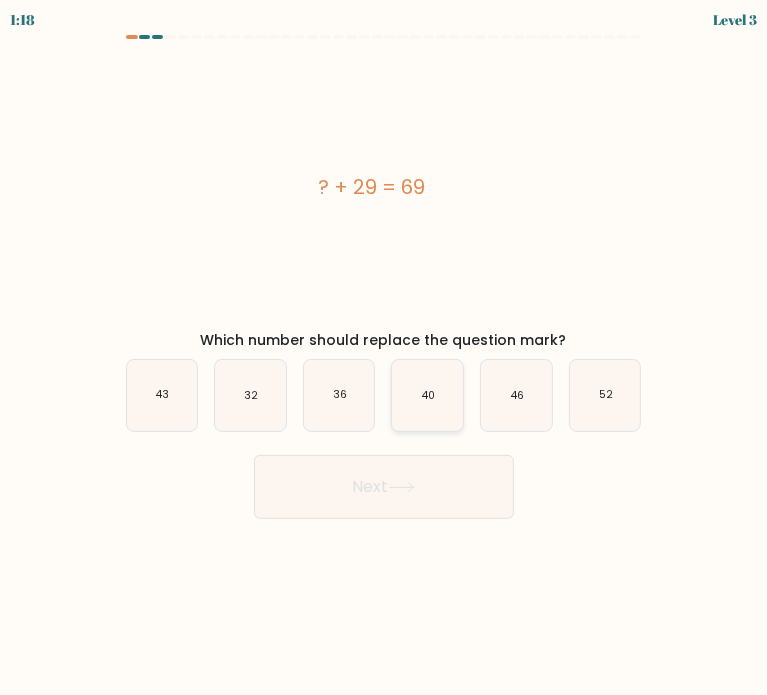 click on "40" 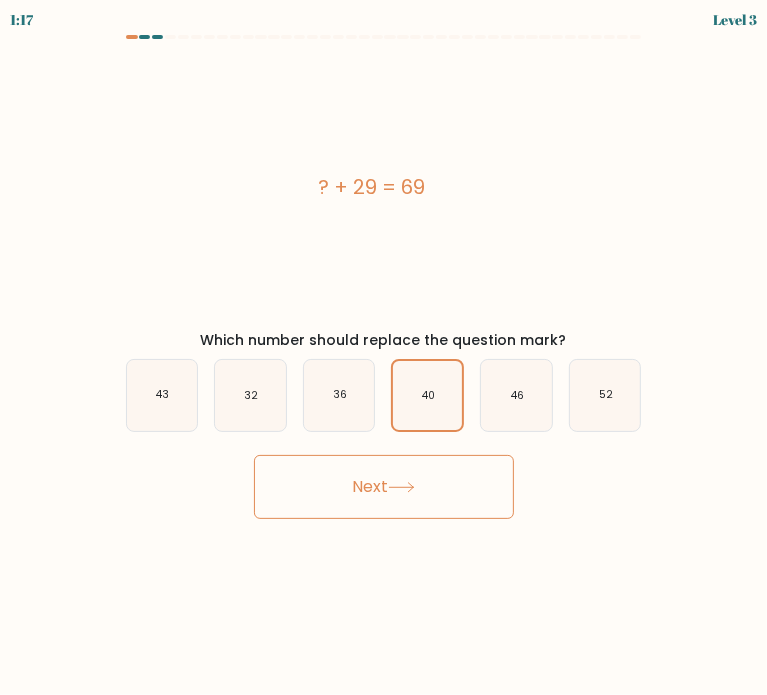 click on "Next" at bounding box center (384, 487) 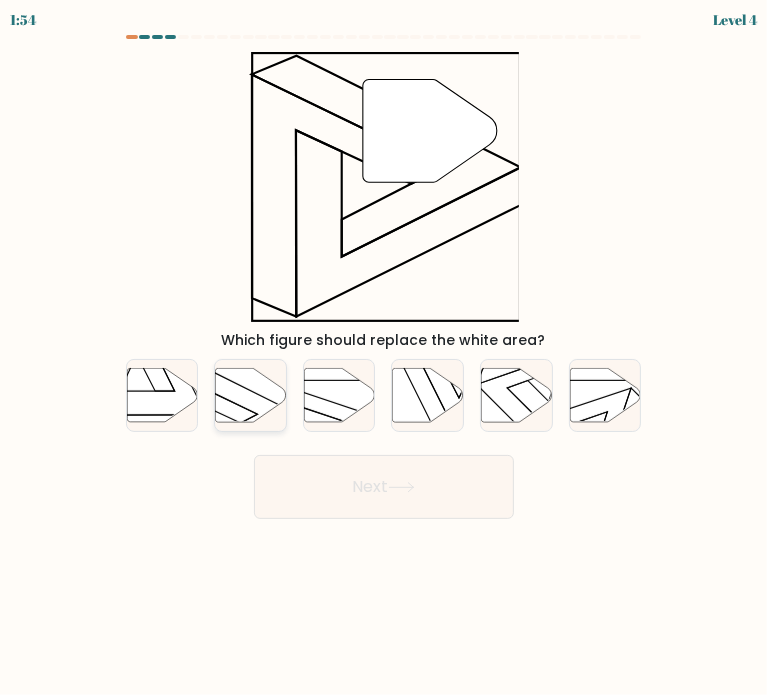 click 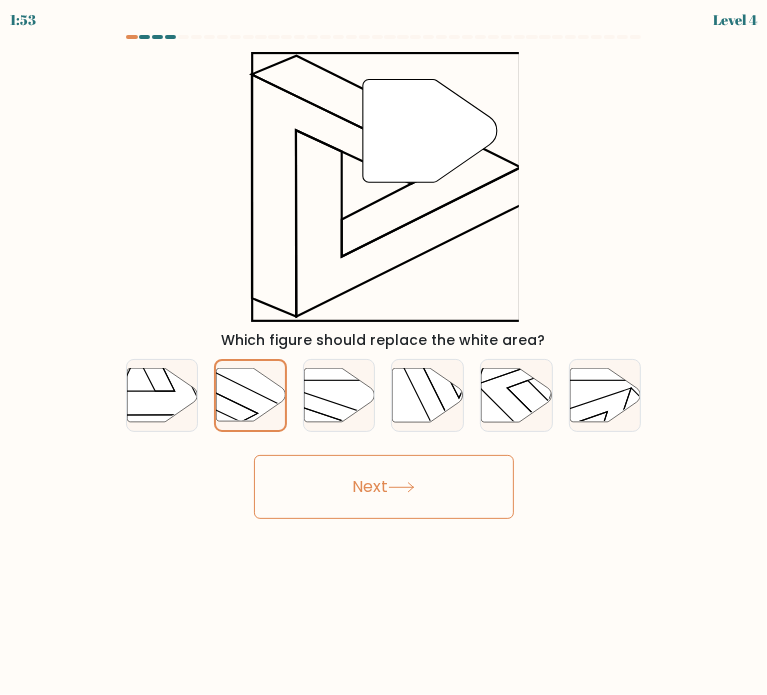 click on "Next" at bounding box center [384, 487] 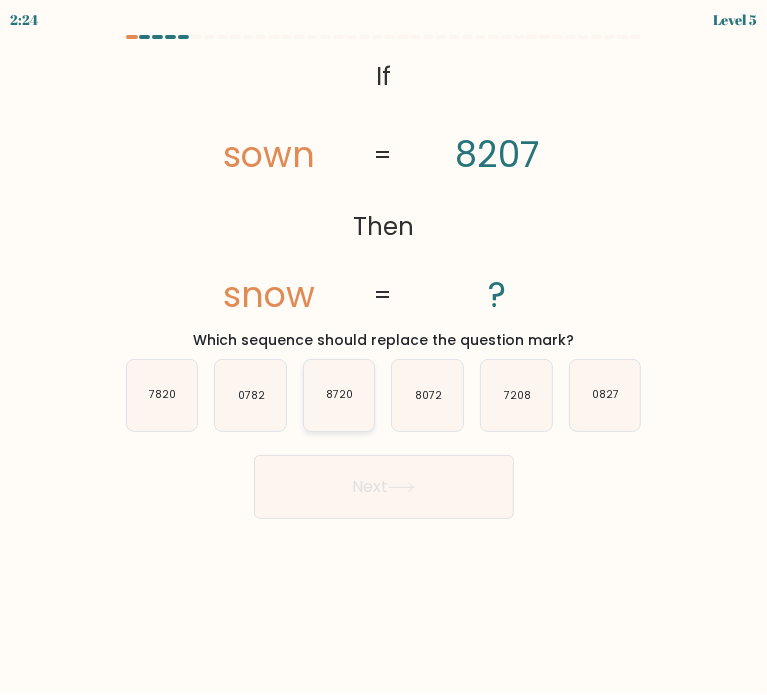 click on "8720" 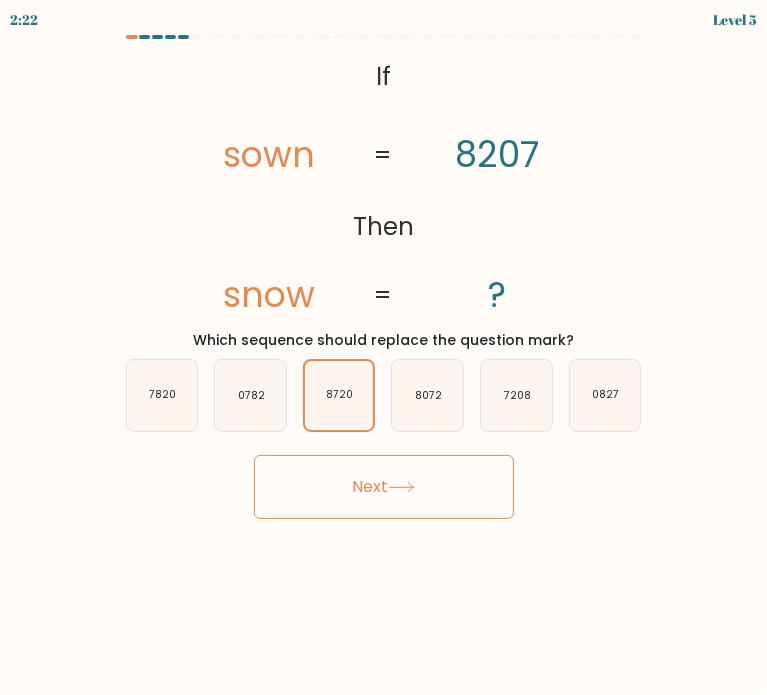click on "Next" at bounding box center (384, 487) 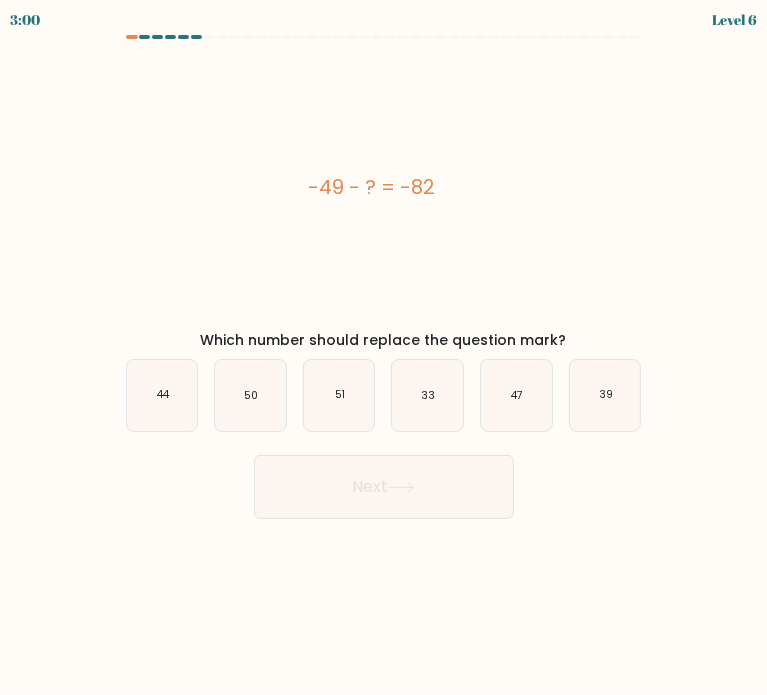 type 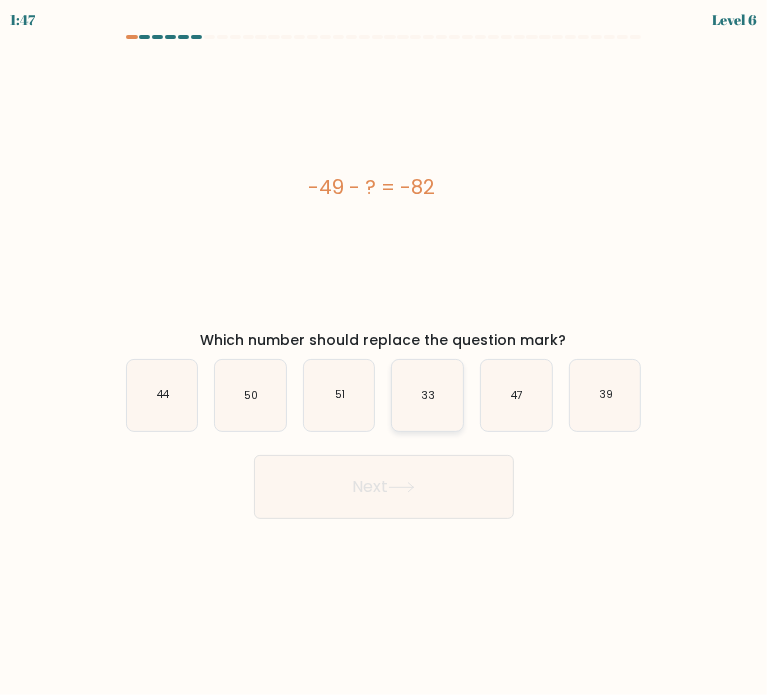 click on "33" 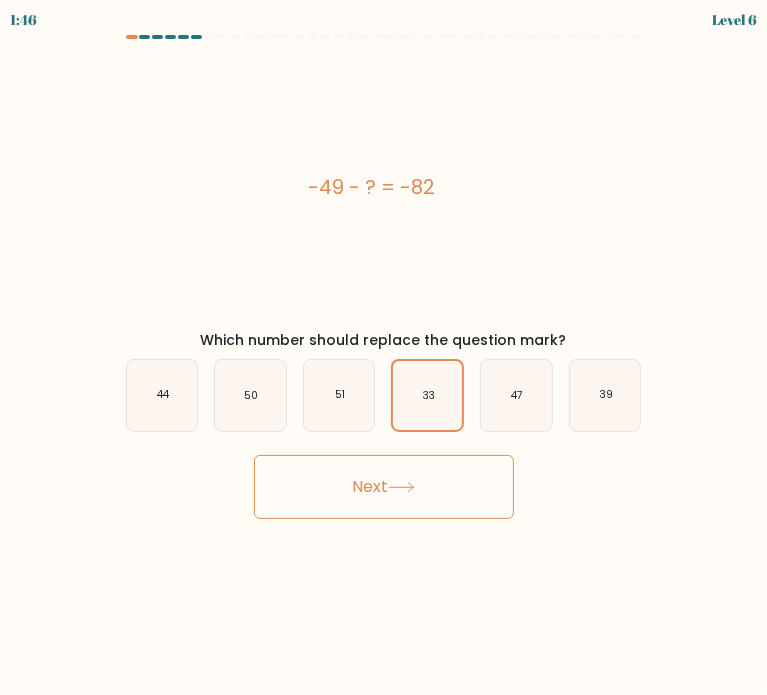 click 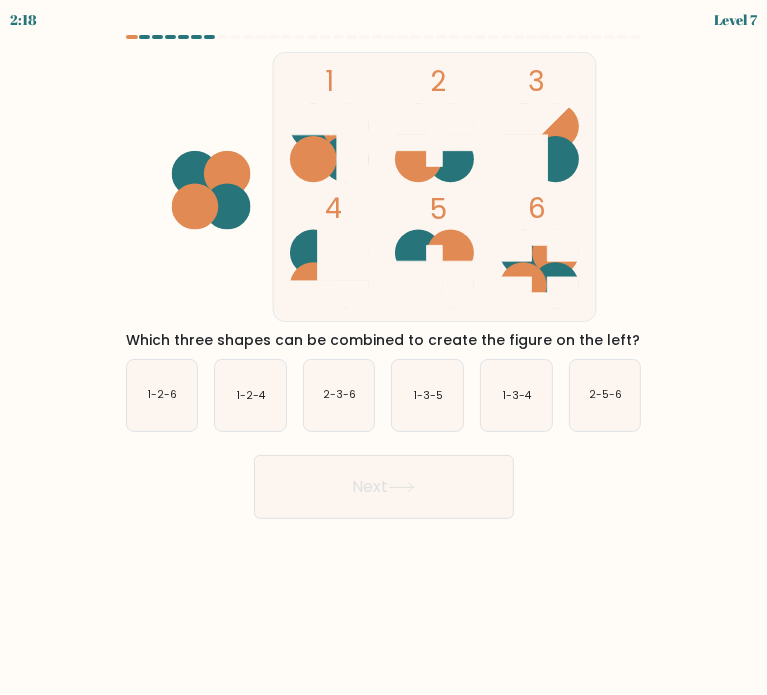 drag, startPoint x: 367, startPoint y: 191, endPoint x: 304, endPoint y: -7, distance: 207.78113 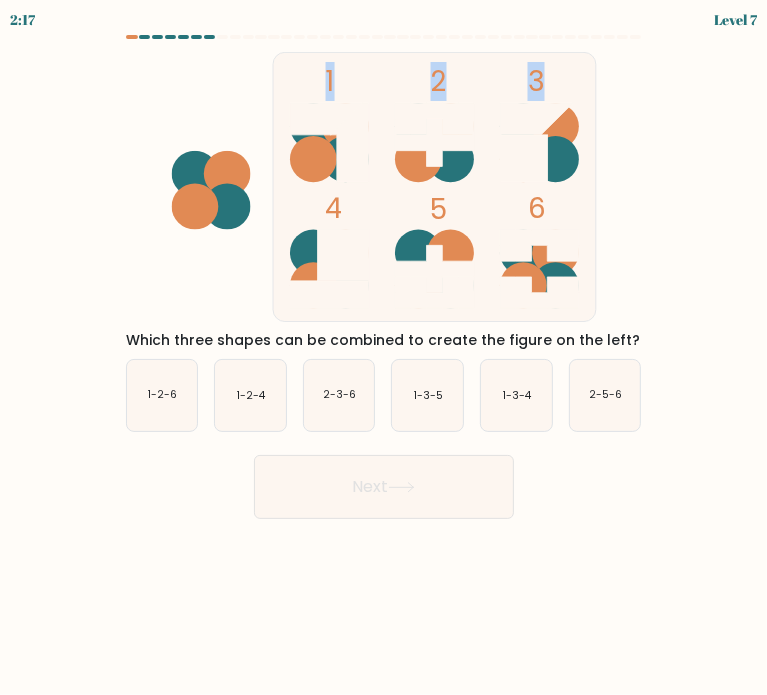 drag, startPoint x: 304, startPoint y: -7, endPoint x: 112, endPoint y: 146, distance: 245.5056 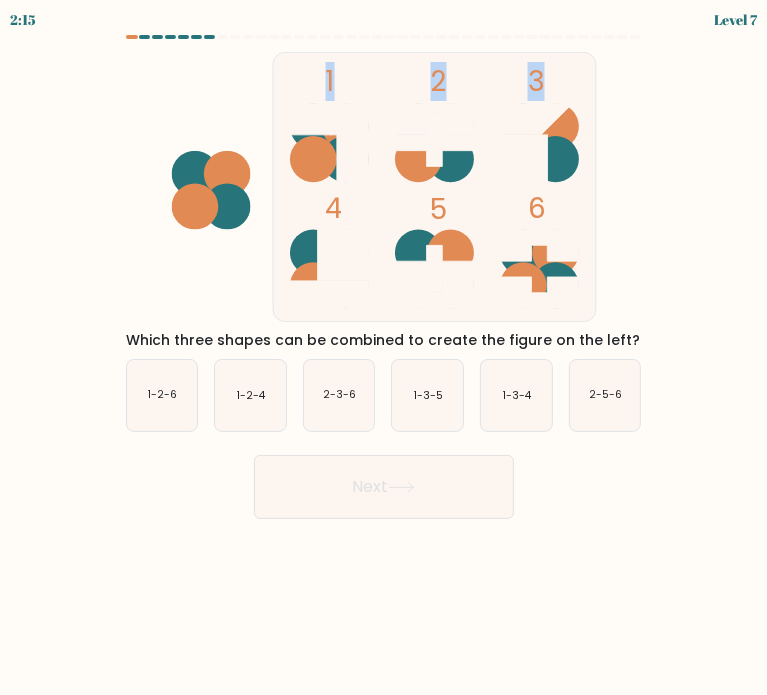 click at bounding box center [383, 277] 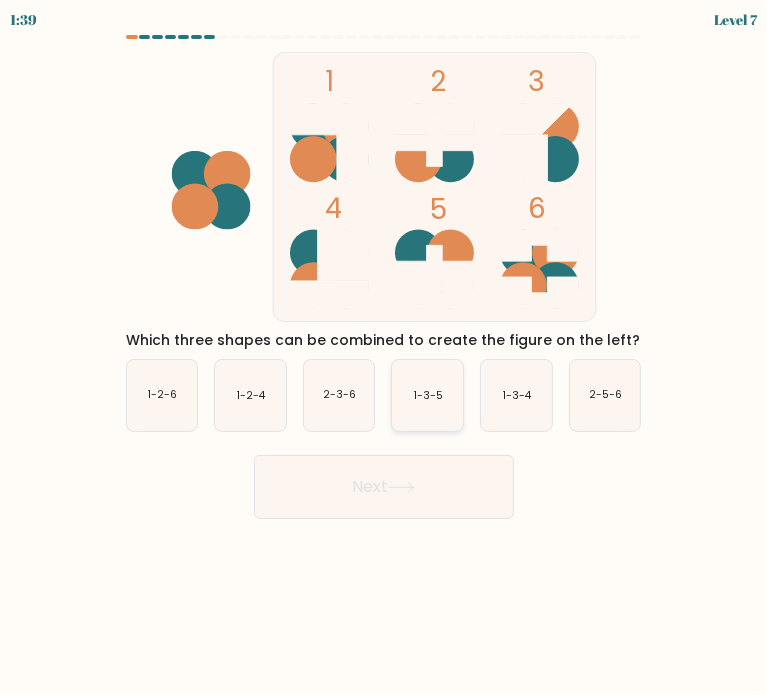 click on "1-3-5" 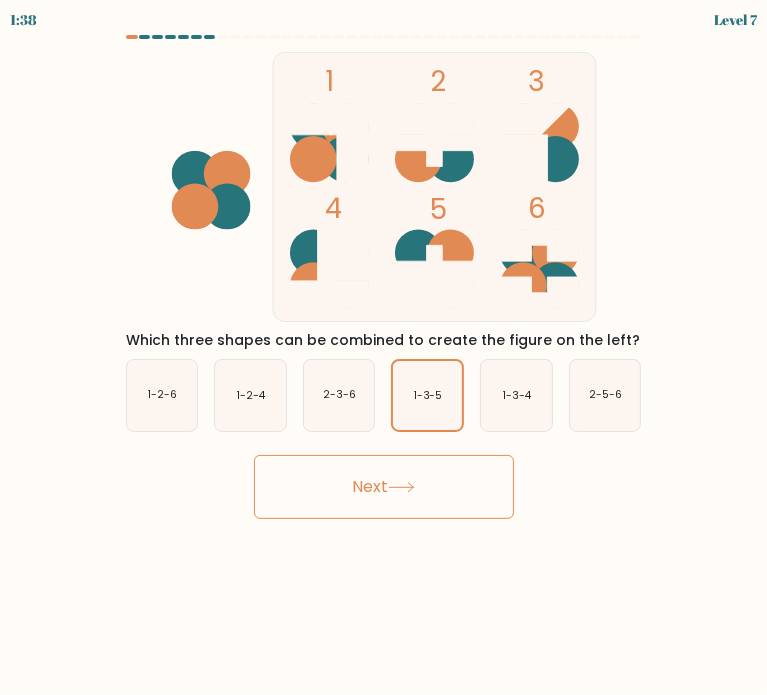 click on "Next" at bounding box center (384, 487) 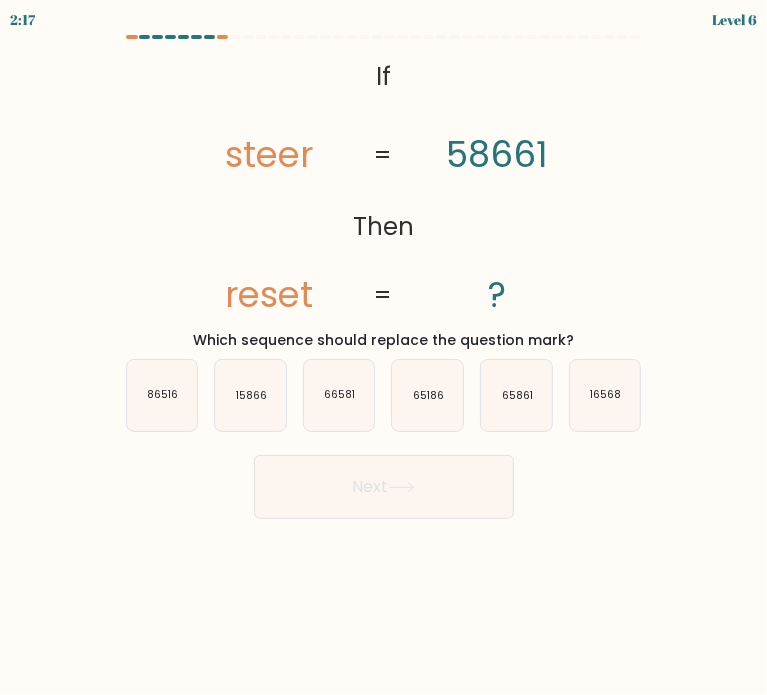 click on "d.
65186" at bounding box center [427, 395] 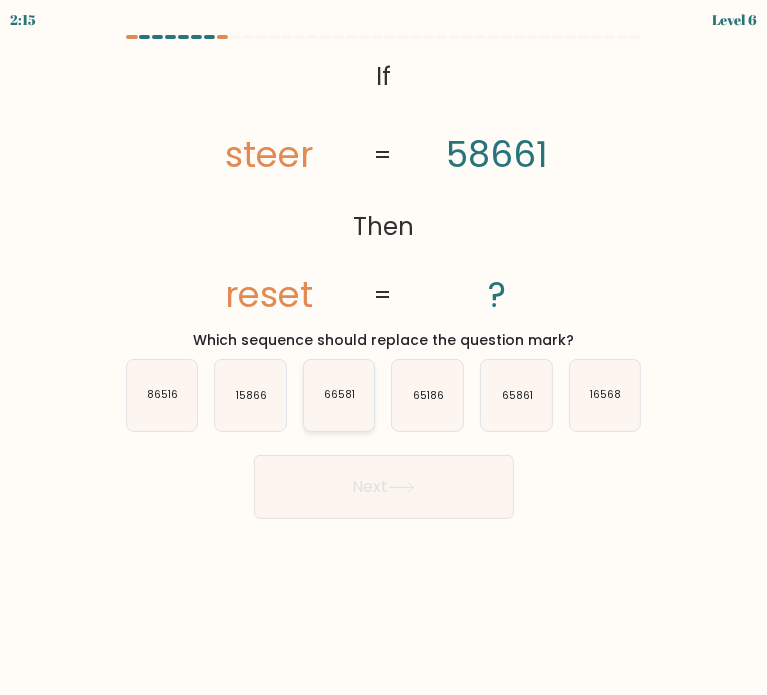 click on "66581" 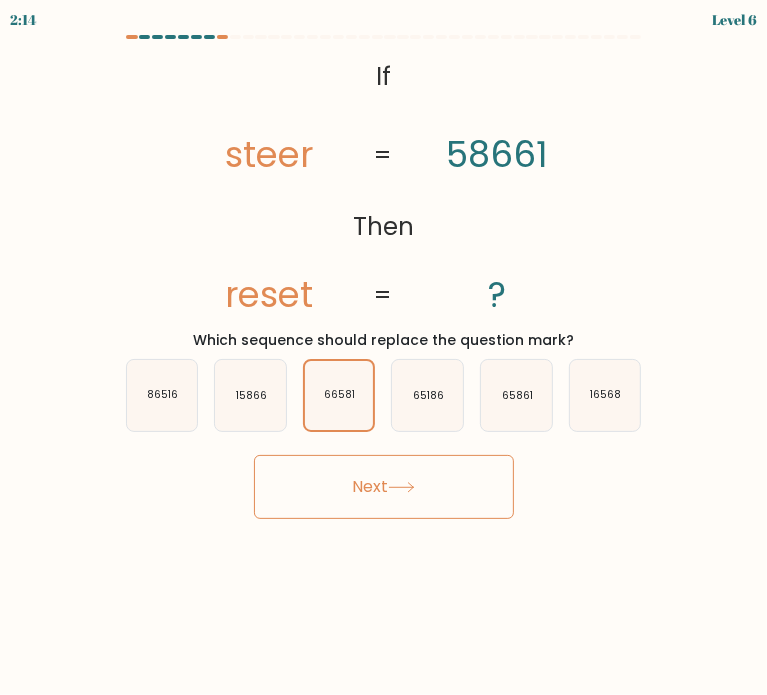click on "Next" at bounding box center [384, 487] 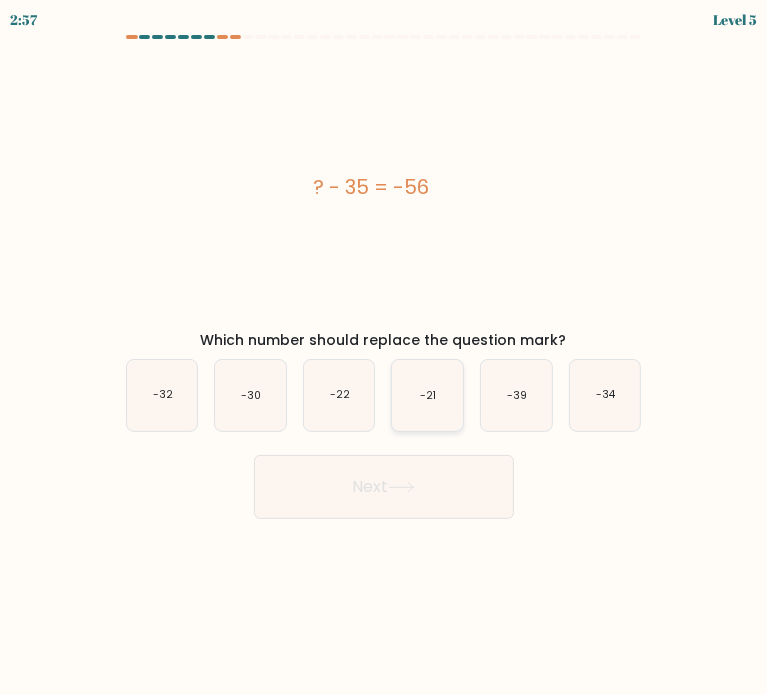 click on "-21" 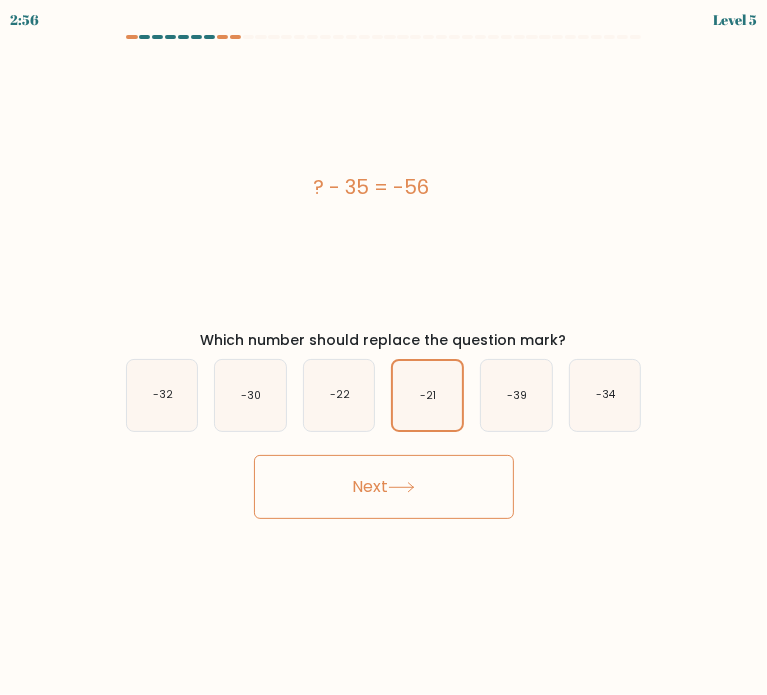 click on "Next" at bounding box center [384, 487] 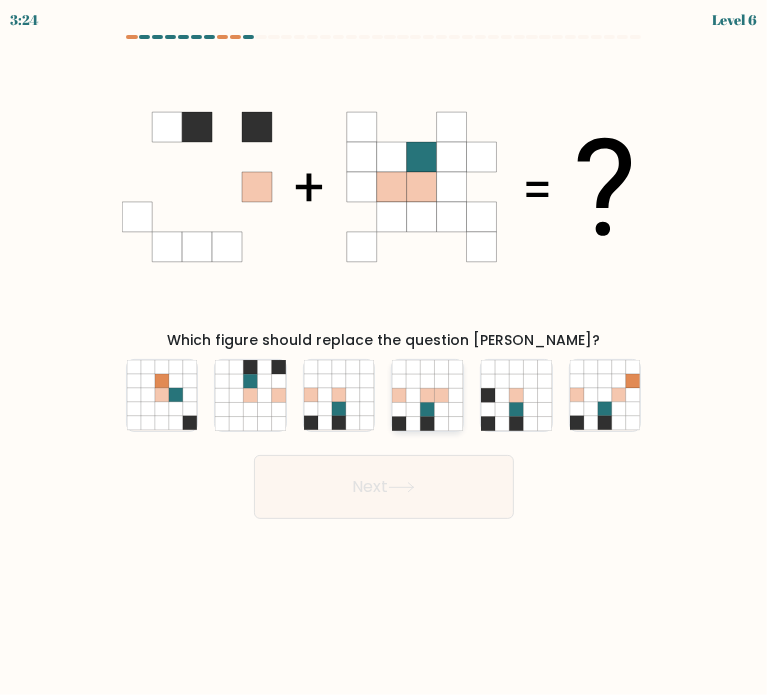 click 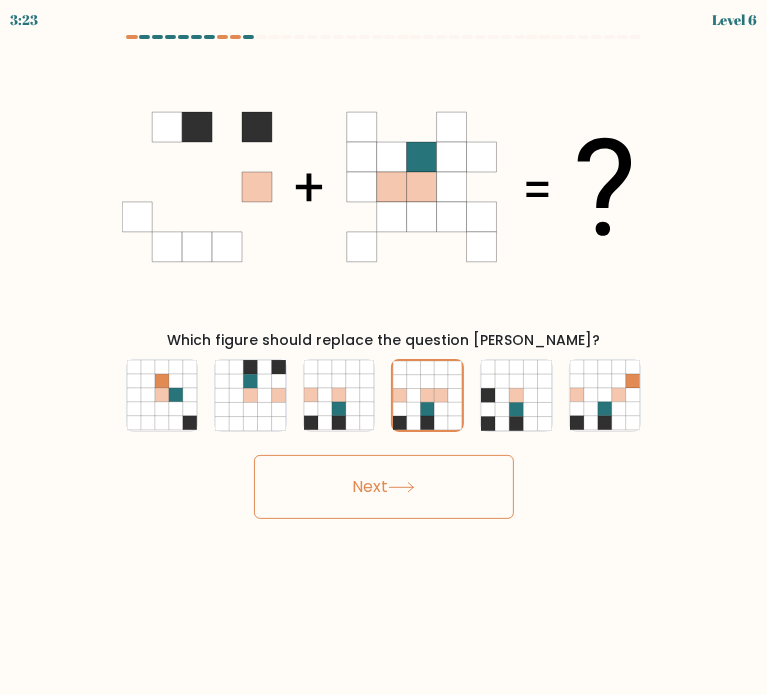 click on "Next" at bounding box center [384, 487] 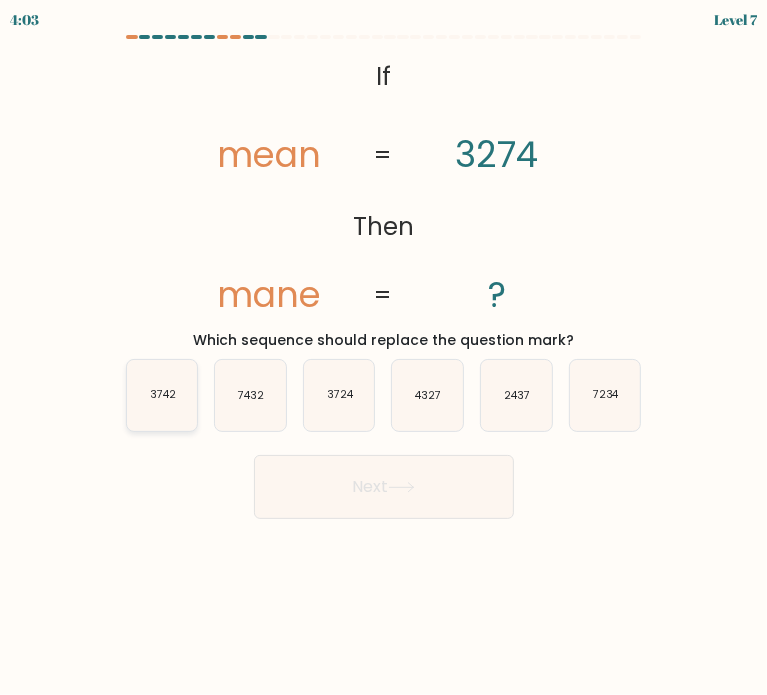 click on "3742" 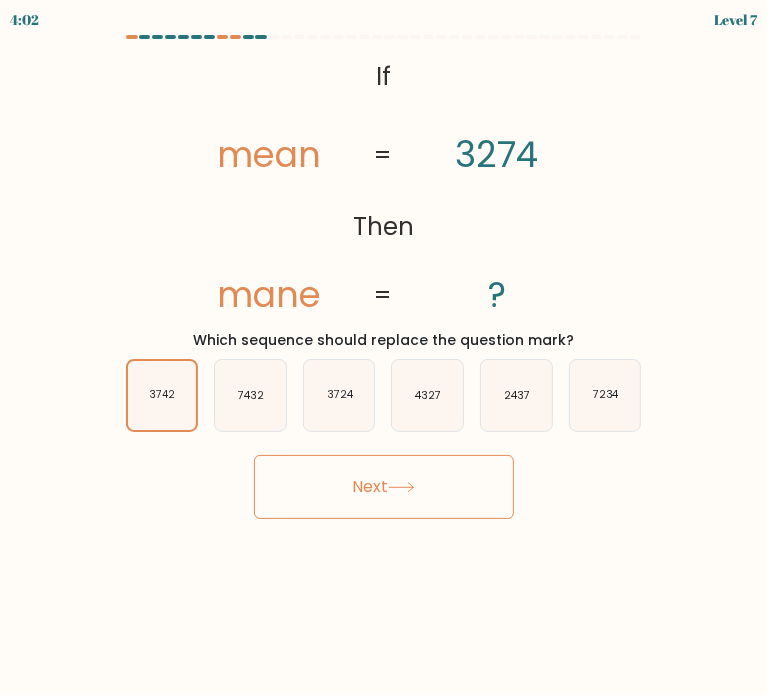 click on "Next" at bounding box center [384, 487] 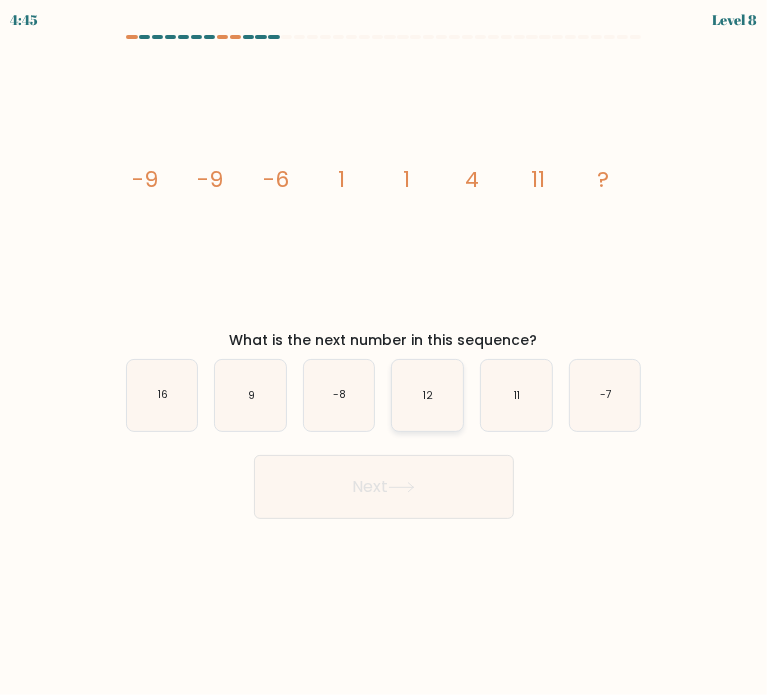 click on "12" 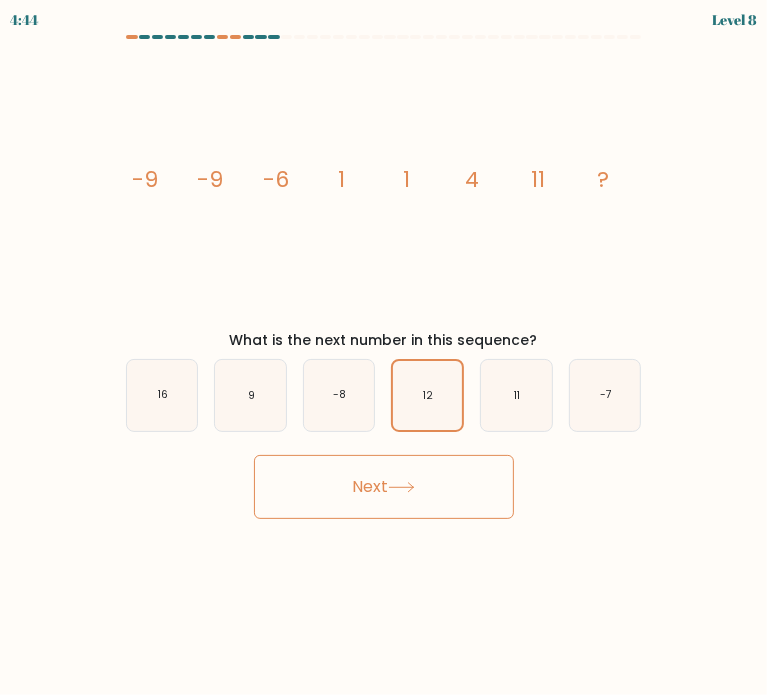 click on "Next" at bounding box center (384, 487) 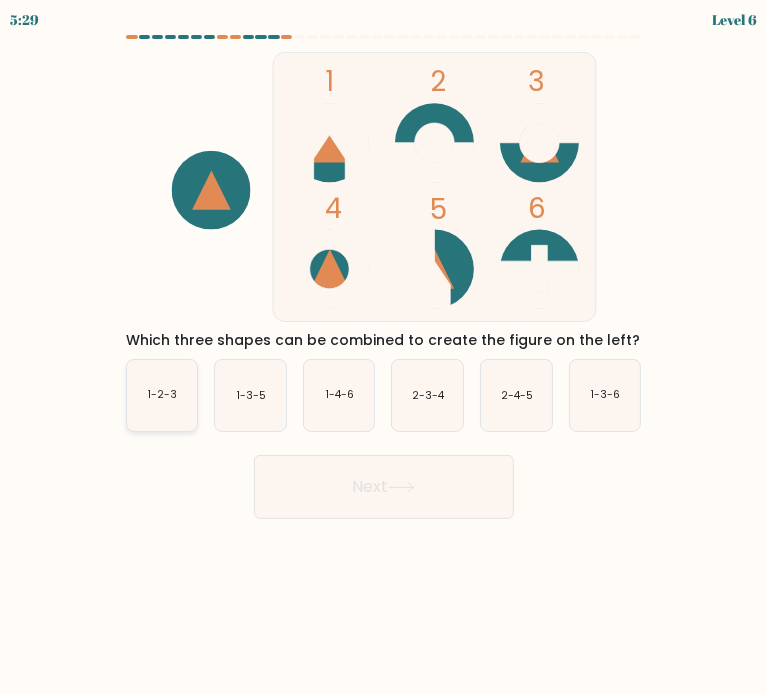 click on "1-2-3" 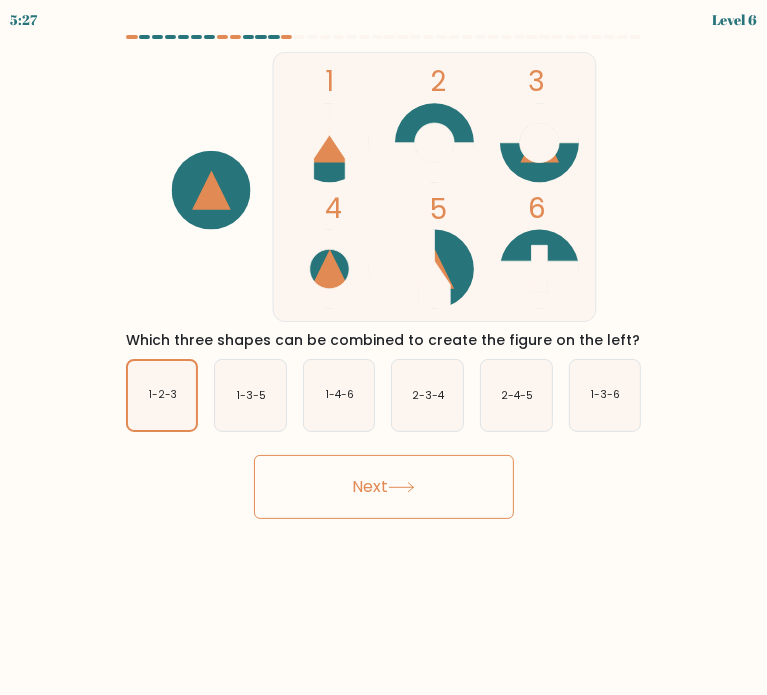 click on "Next" at bounding box center [384, 487] 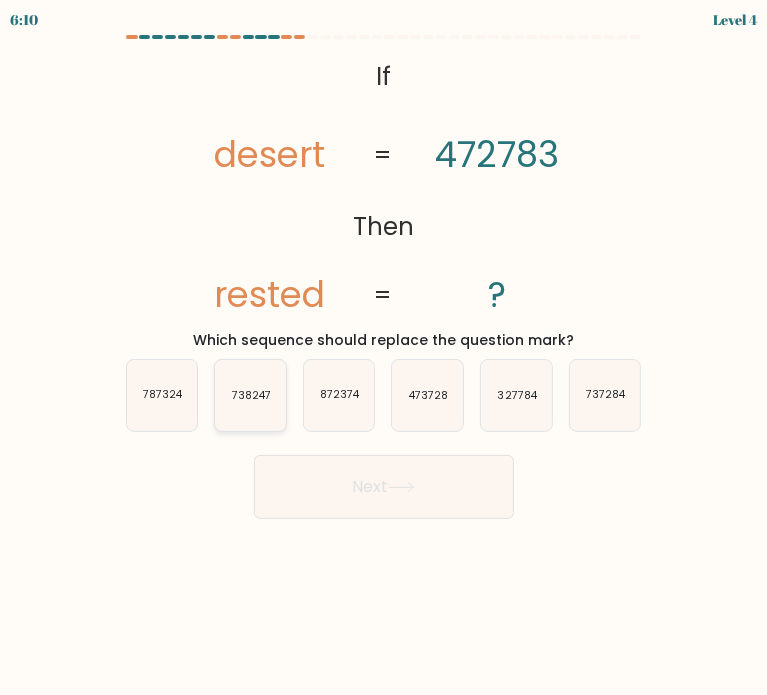 click on "738247" 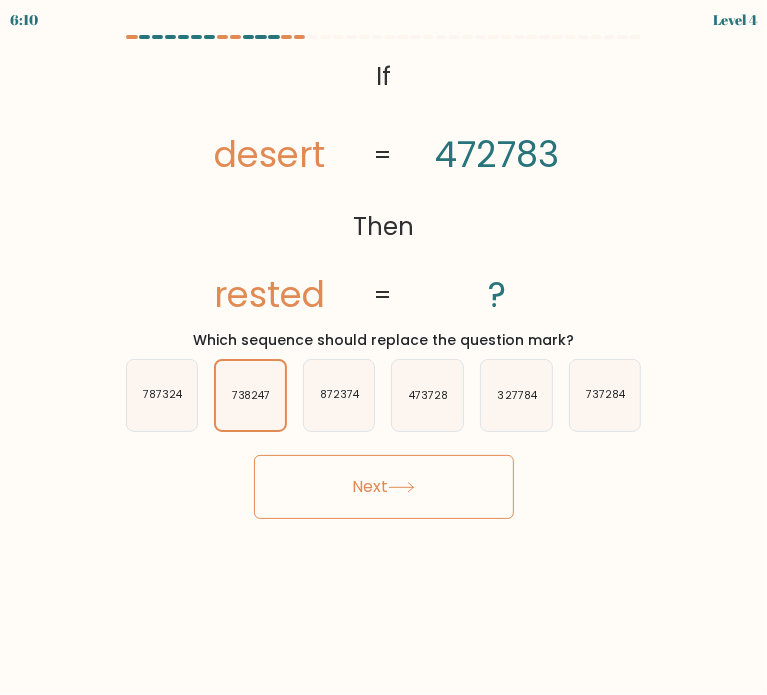 click on "Next" at bounding box center (384, 487) 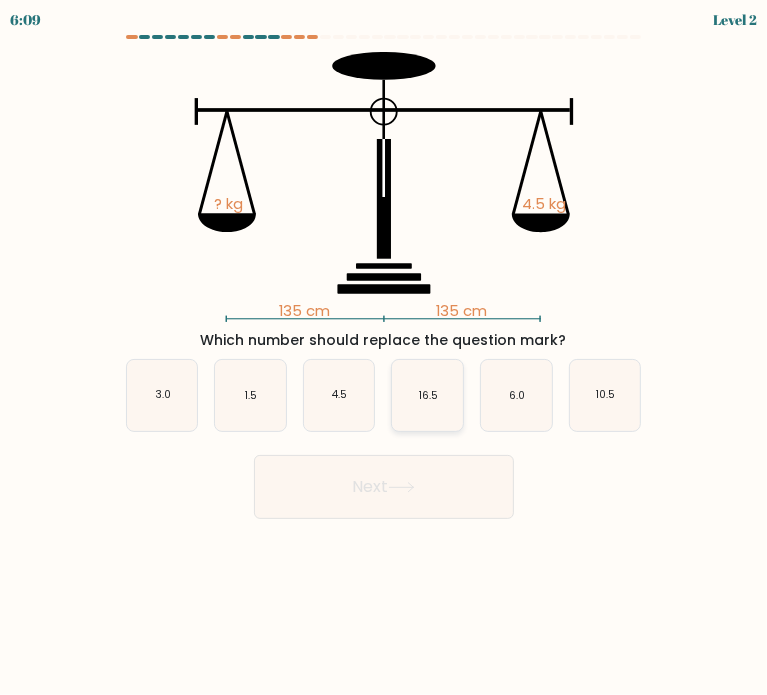 click on "16.5" 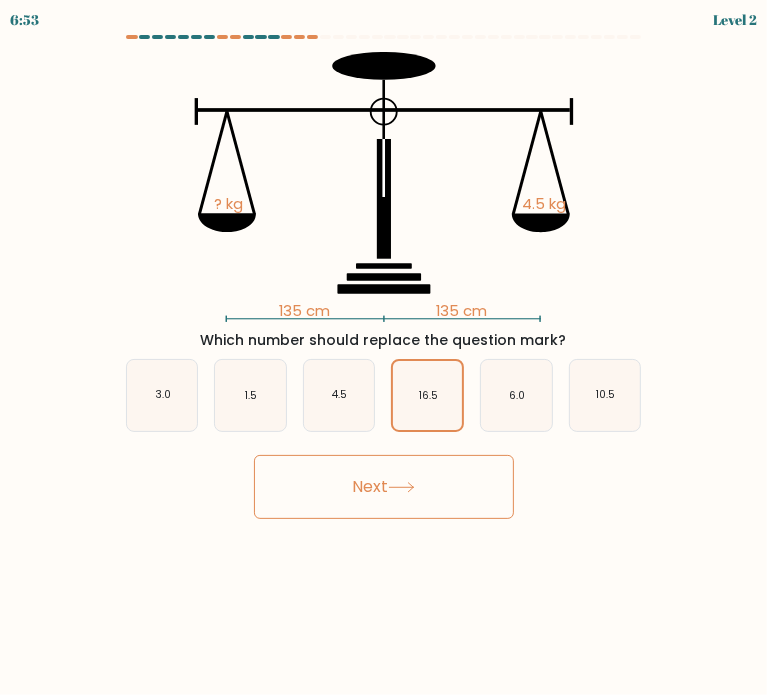 click 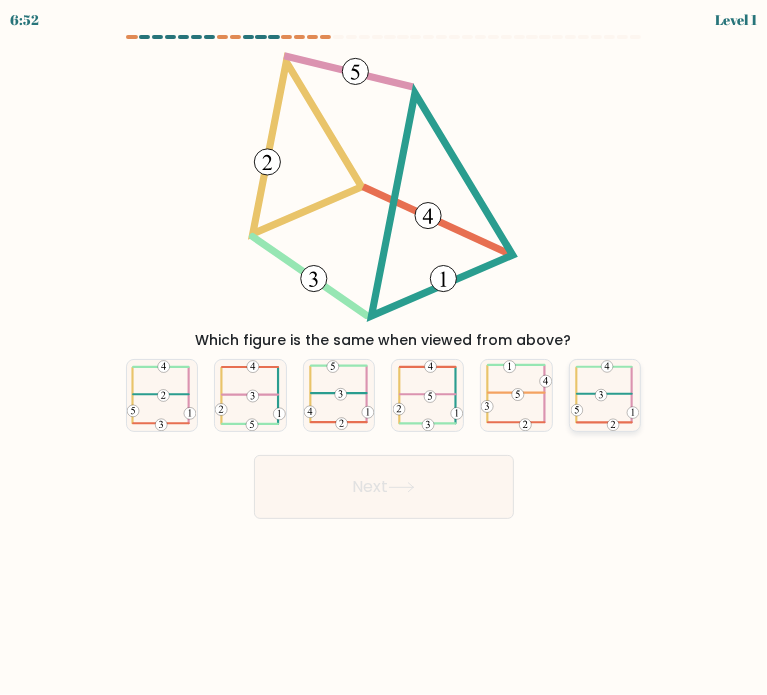 click 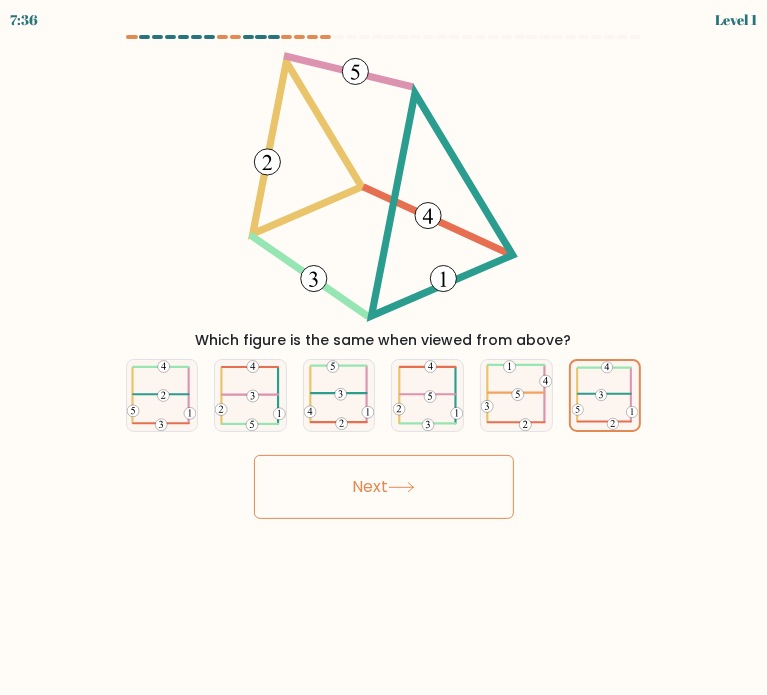 click on "Next" at bounding box center (384, 487) 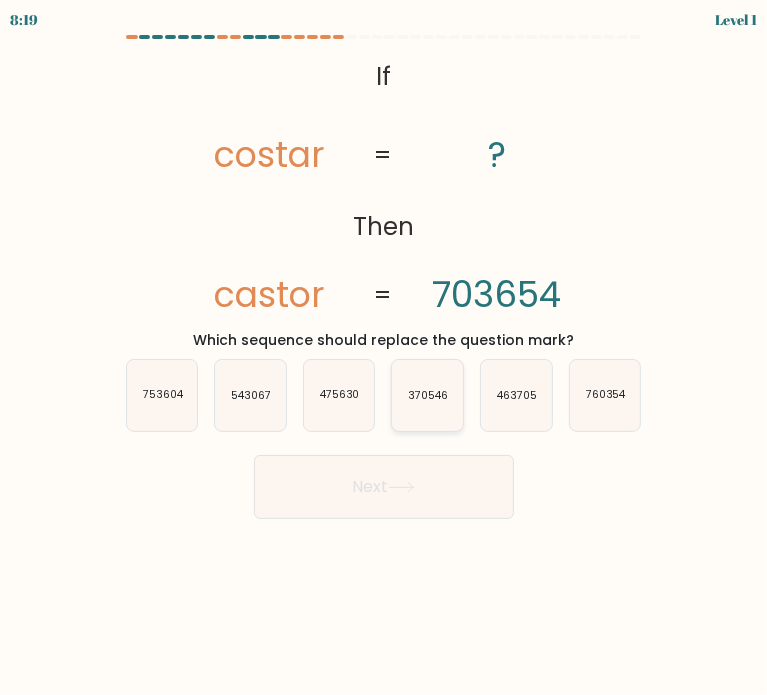 click on "370546" 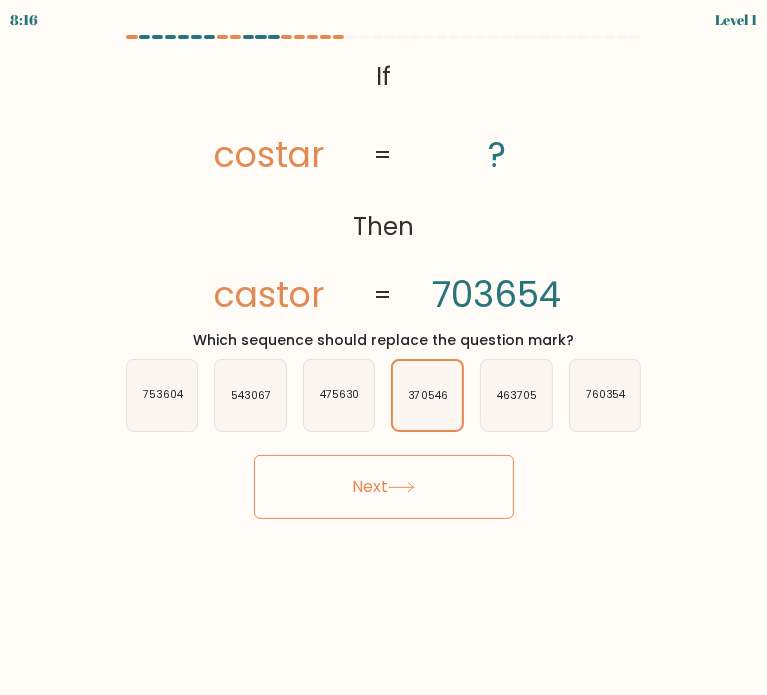 drag, startPoint x: 383, startPoint y: 475, endPoint x: 373, endPoint y: 448, distance: 28.79236 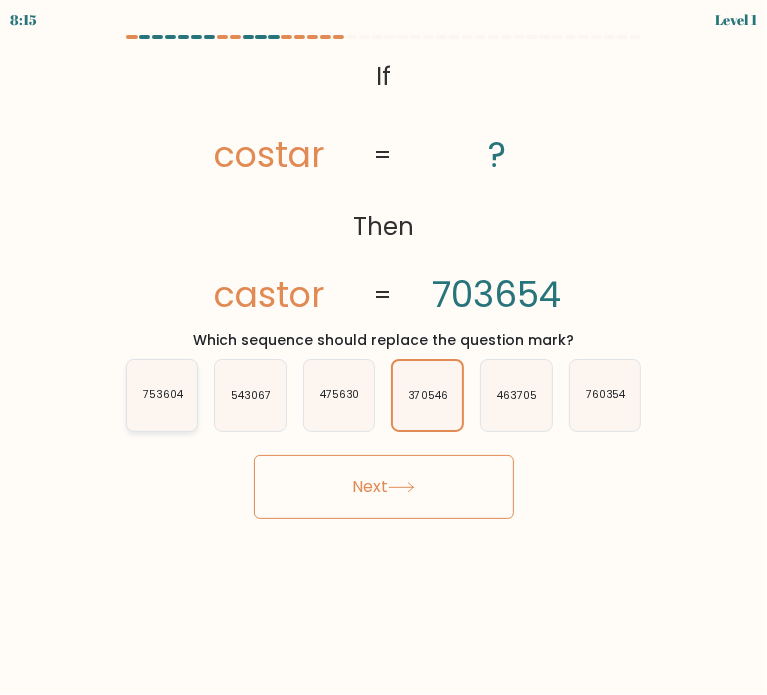 click on "753604" 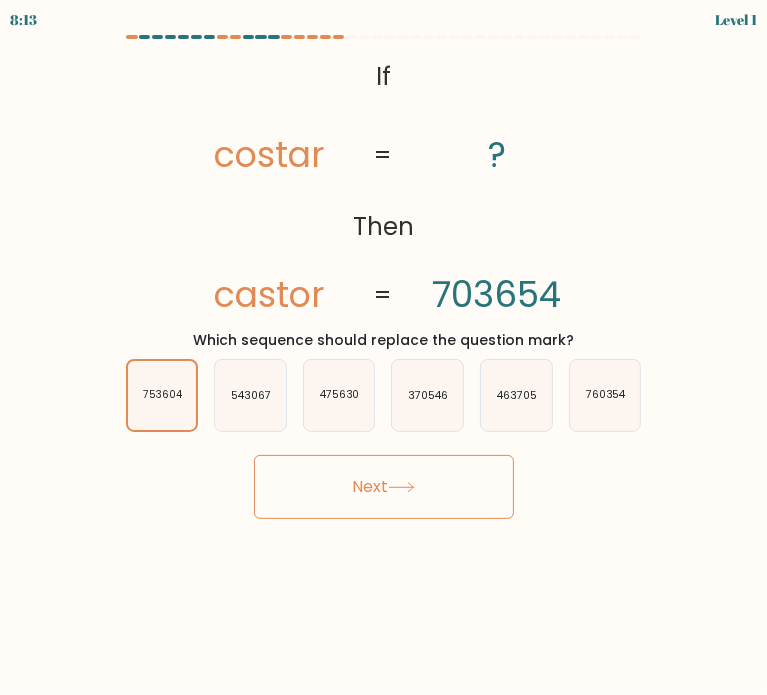 click on "Next" at bounding box center [384, 487] 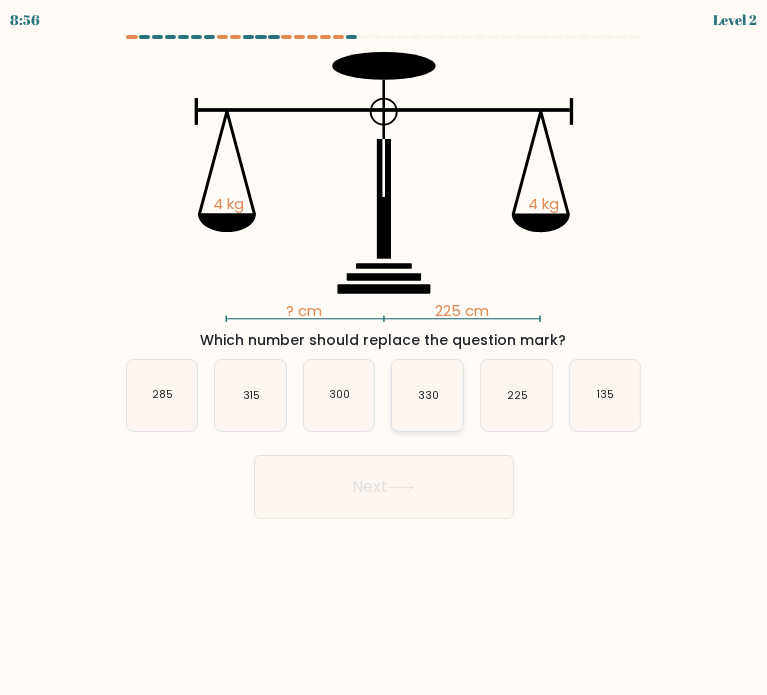 click on "330" 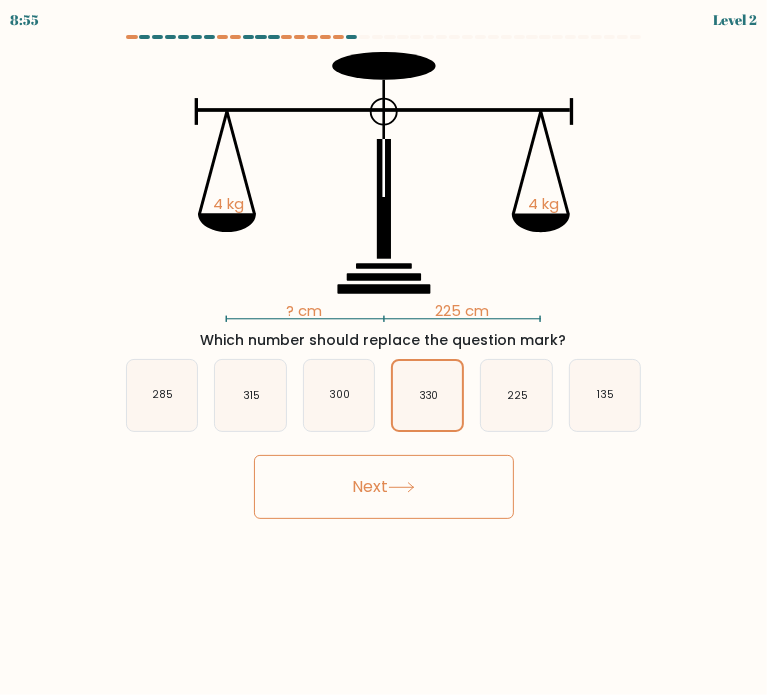 click on "Next" at bounding box center [384, 487] 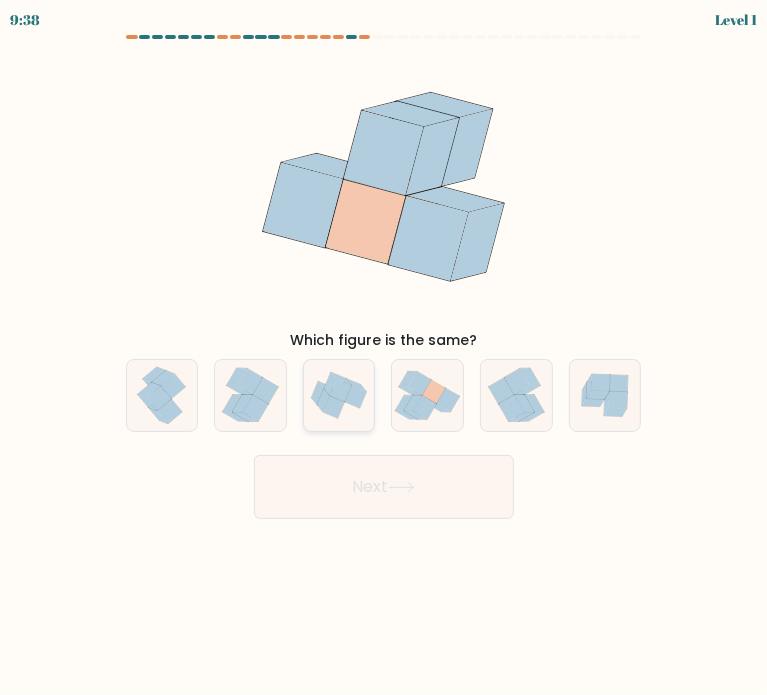 click 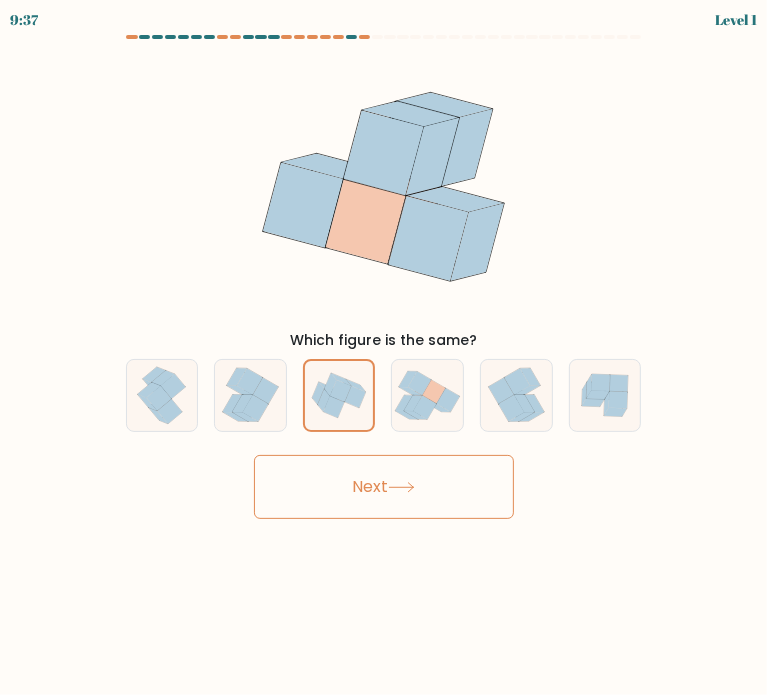 click 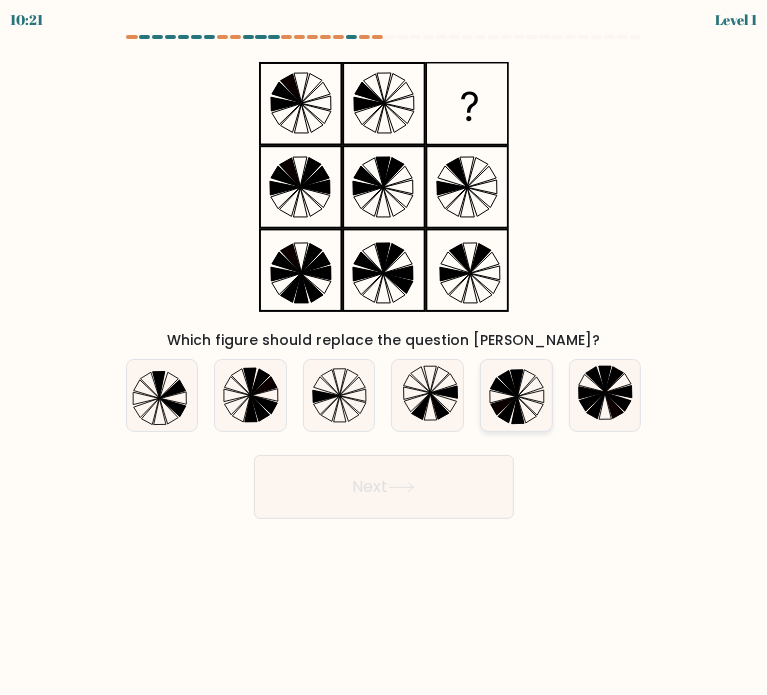 click 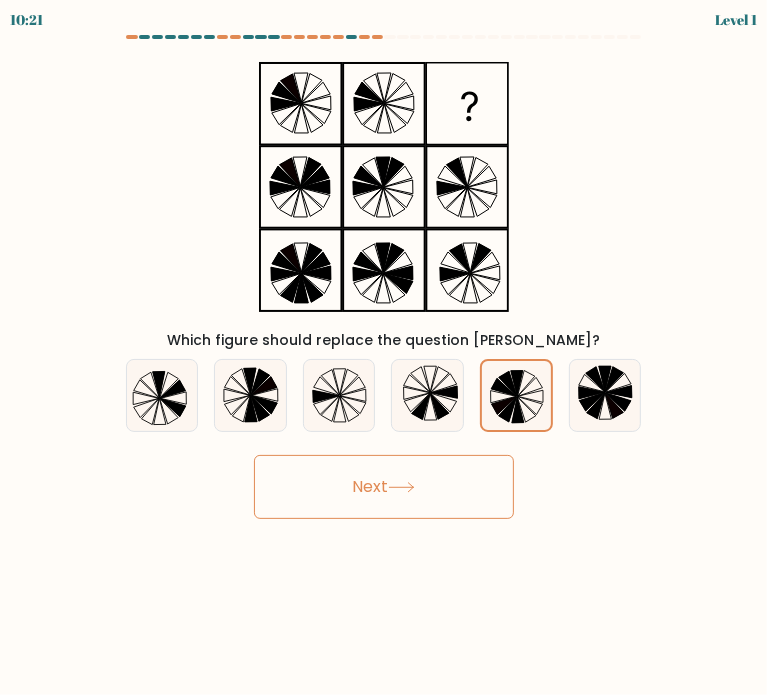 click on "Next" at bounding box center [384, 487] 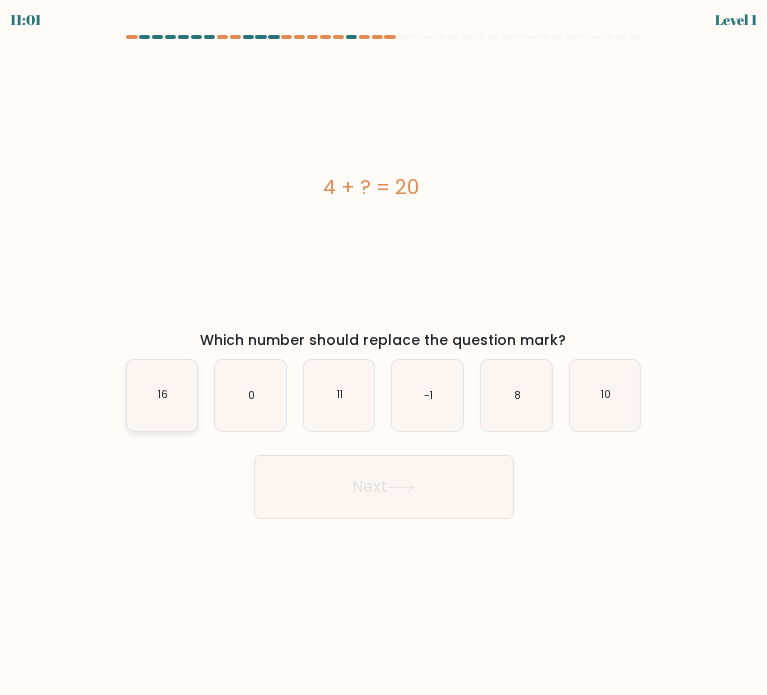 click on "16" 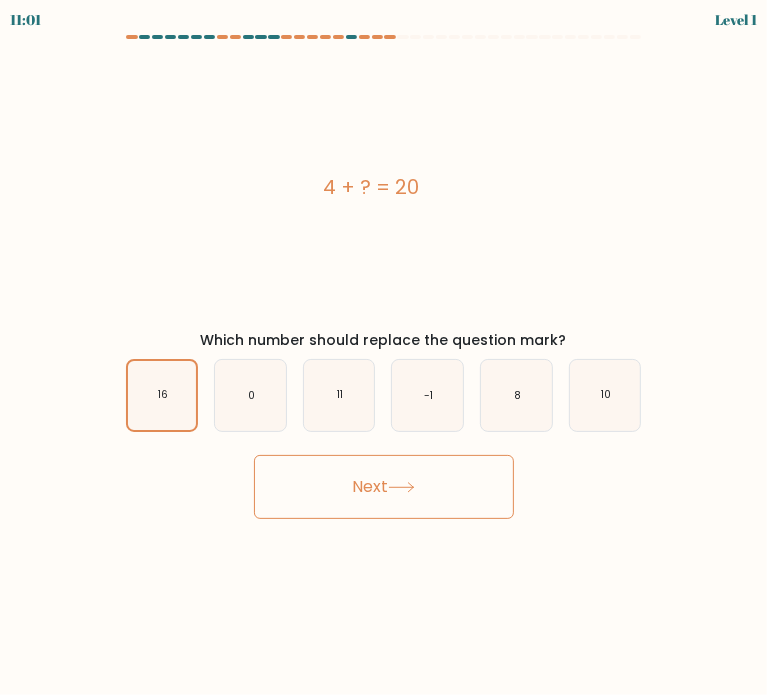click on "Next" at bounding box center [384, 487] 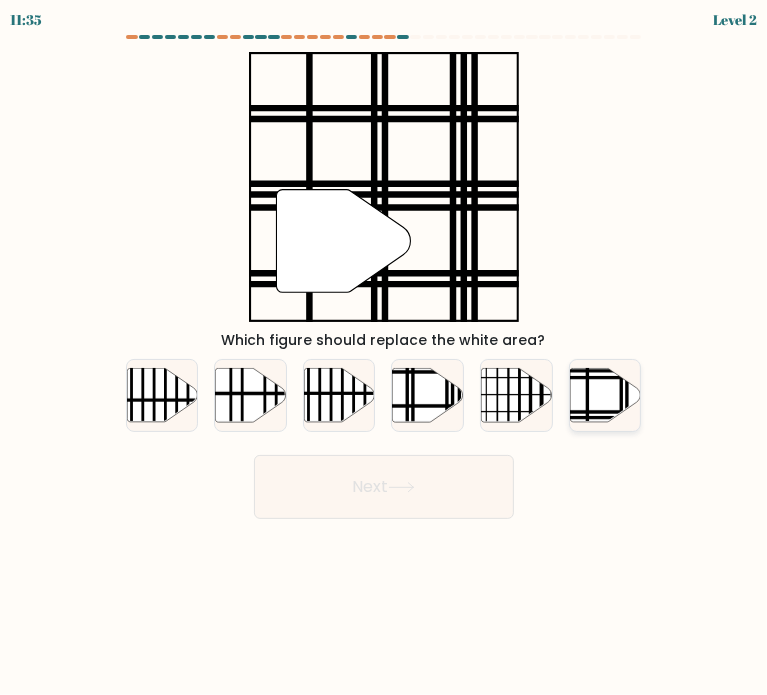 click 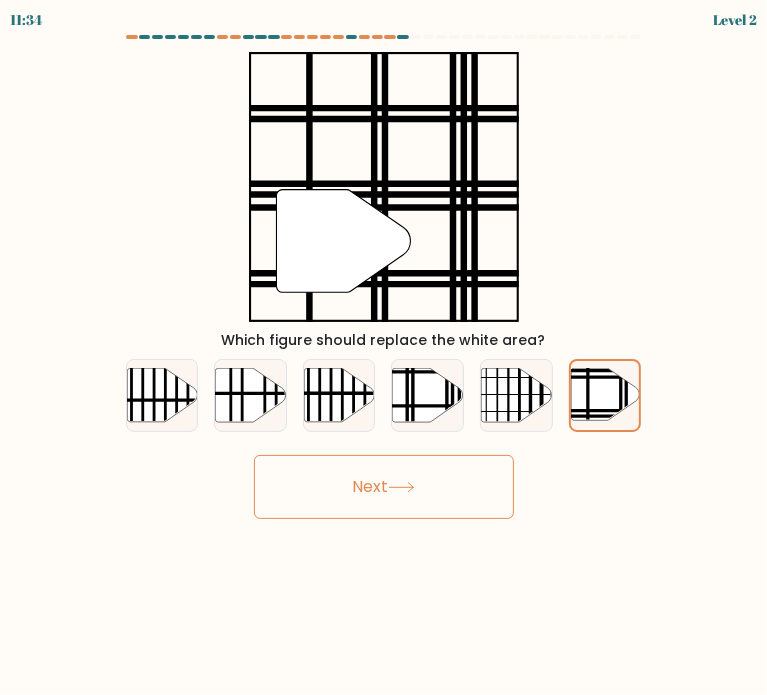 click on "Next" at bounding box center [384, 487] 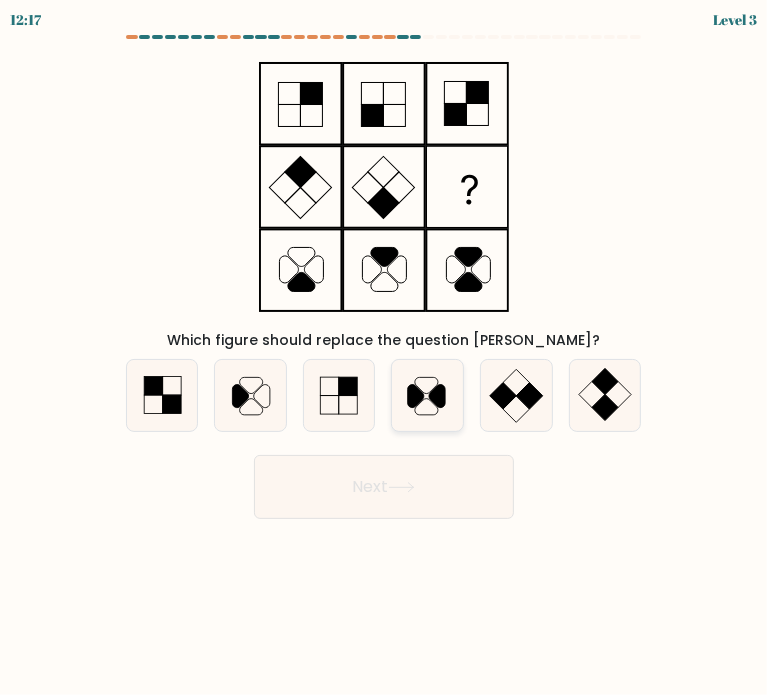 click 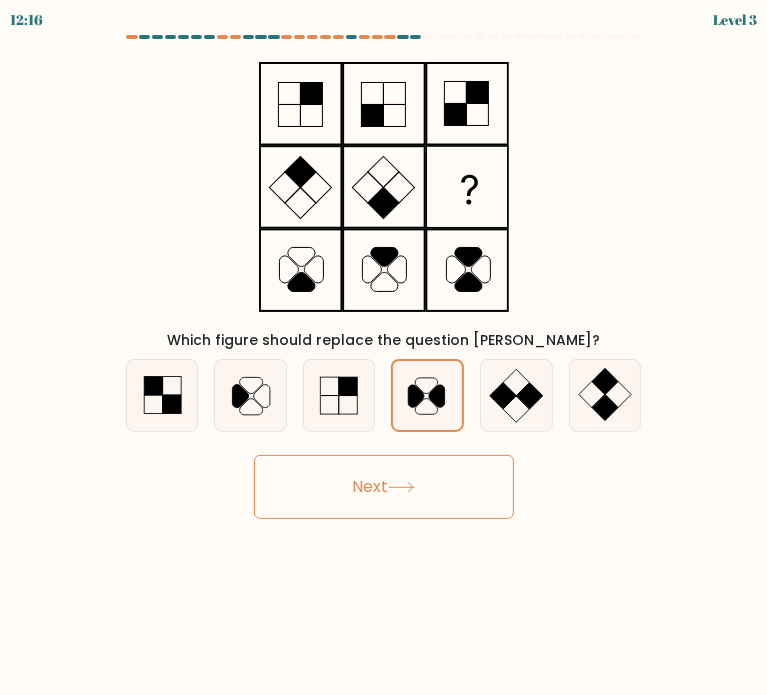 click on "12:16
Level 3" at bounding box center (383, 347) 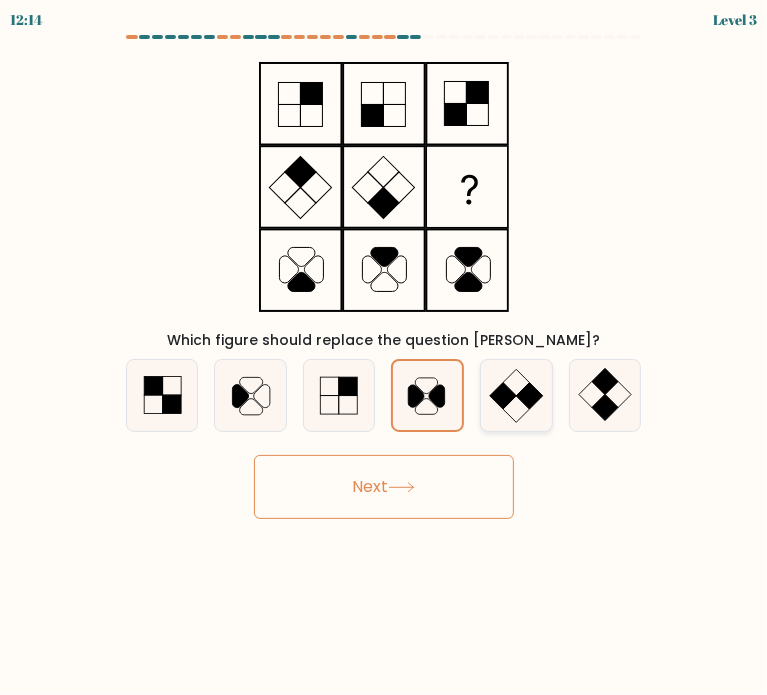 click 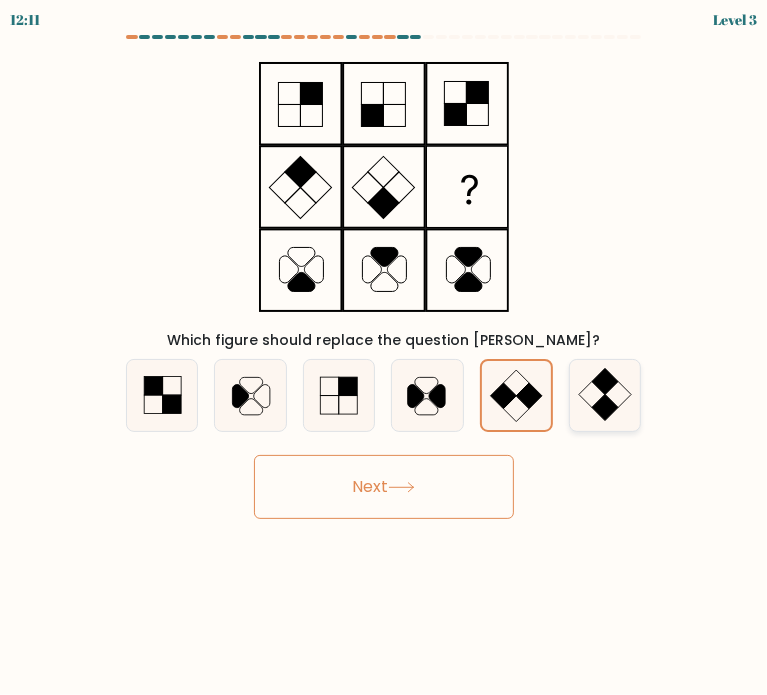 click 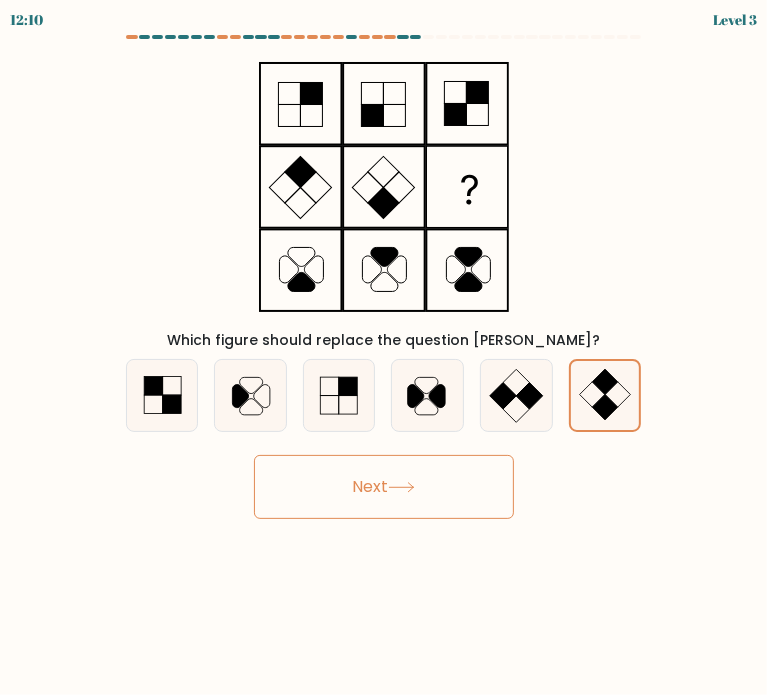 click on "Next" at bounding box center (384, 487) 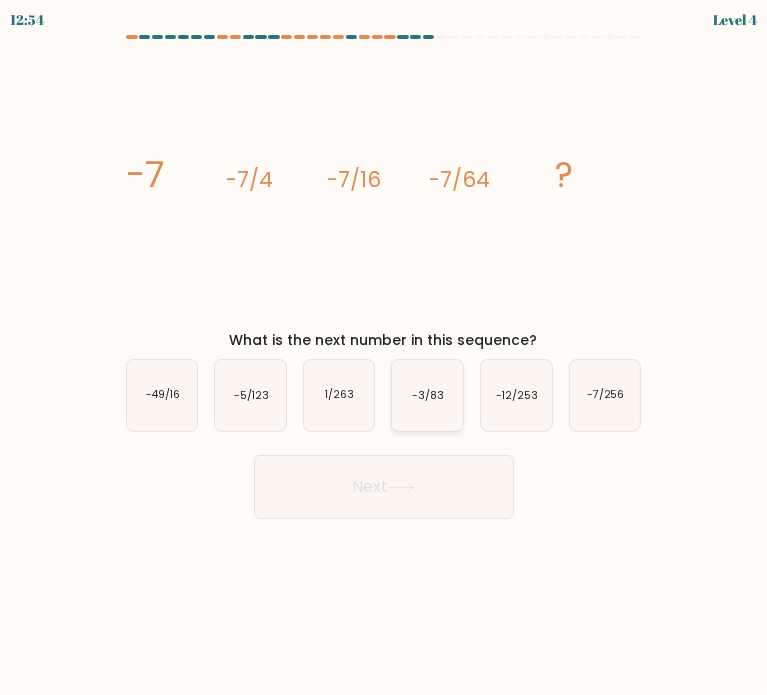 click on "-3/83" 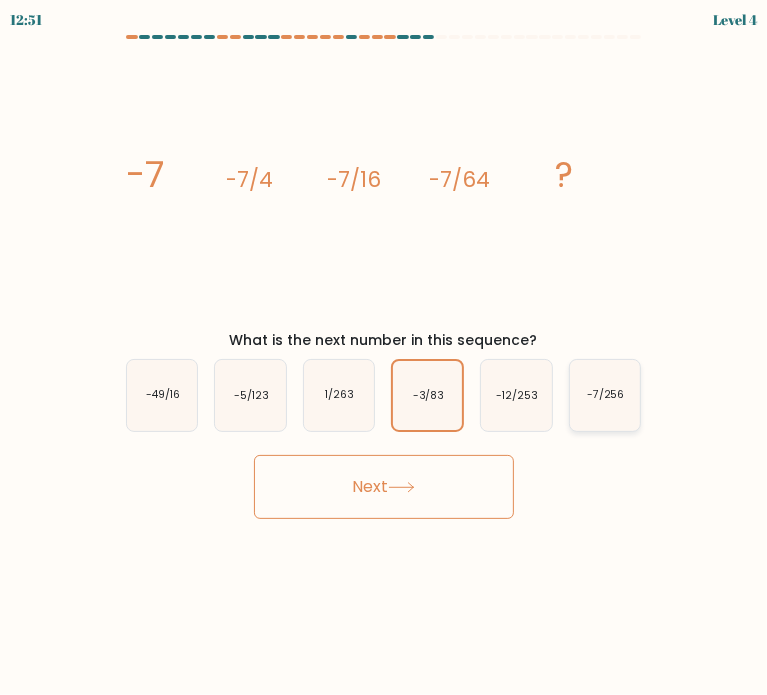 click on "-7/256" 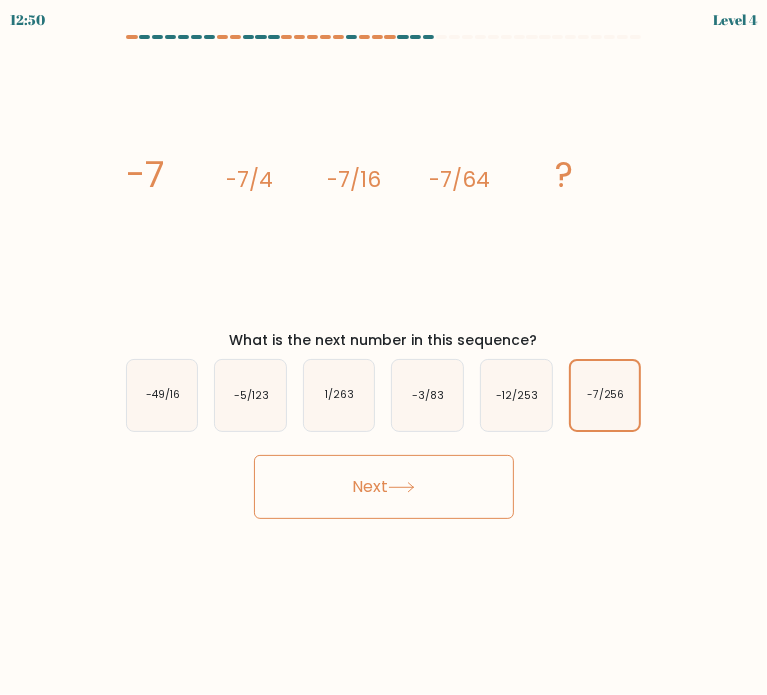 click on "Next" at bounding box center [384, 487] 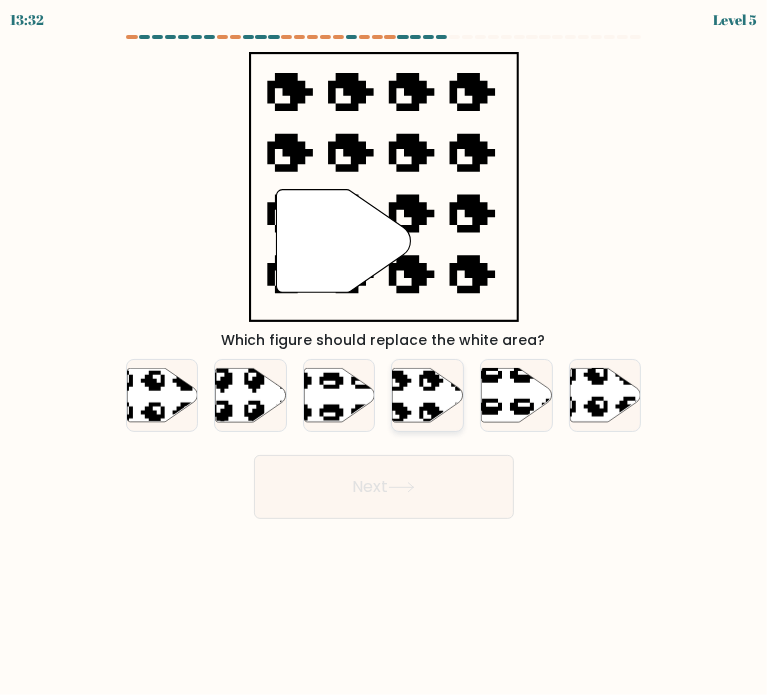 click 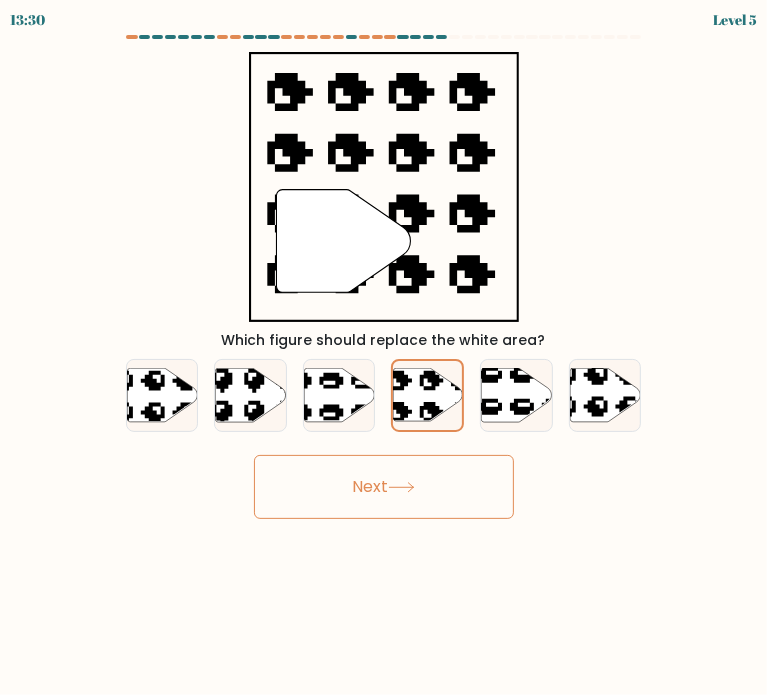 click on "Next" at bounding box center (384, 487) 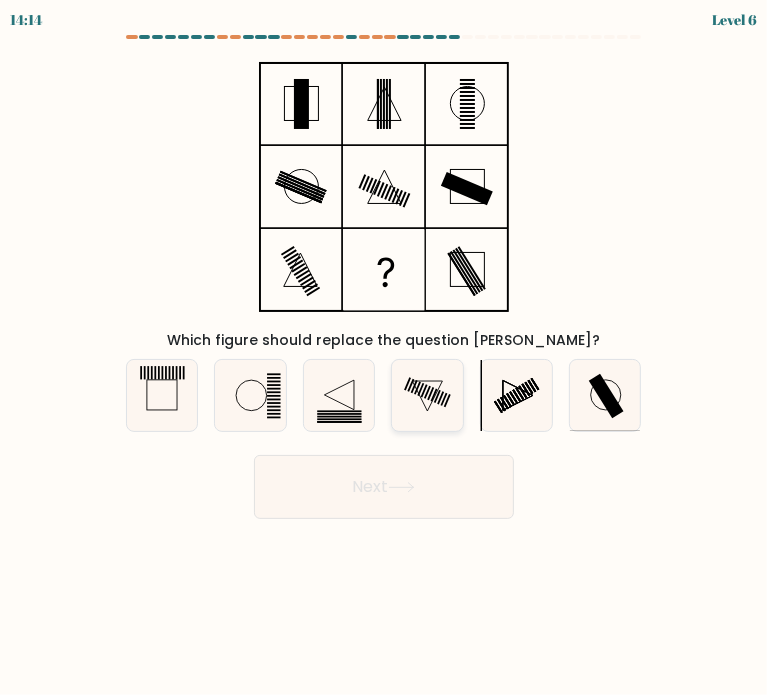 click 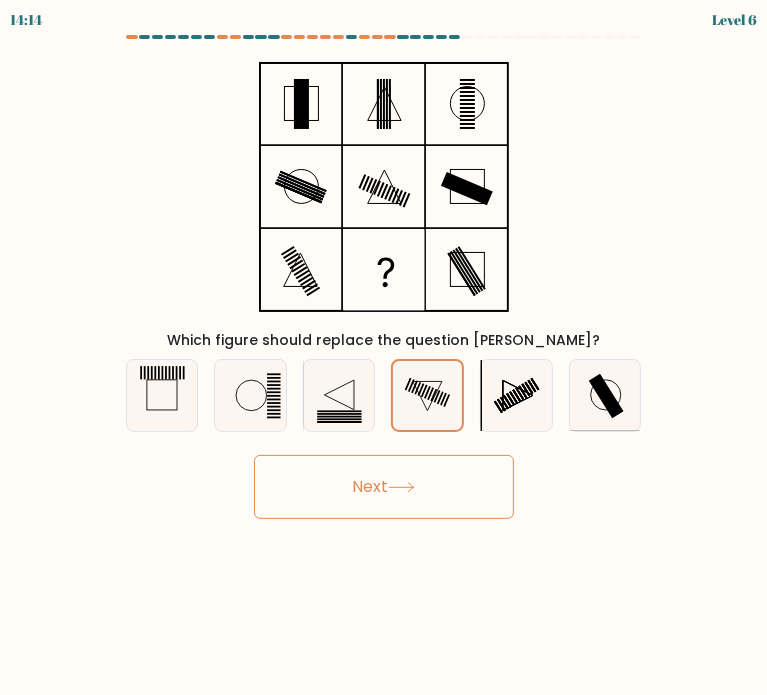 click on "Next" at bounding box center [384, 487] 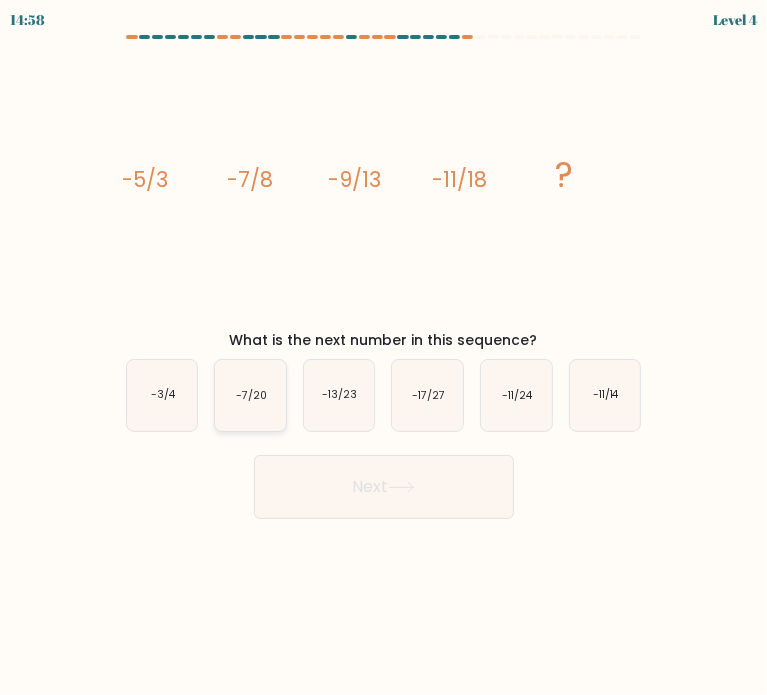 click on "-7/20" 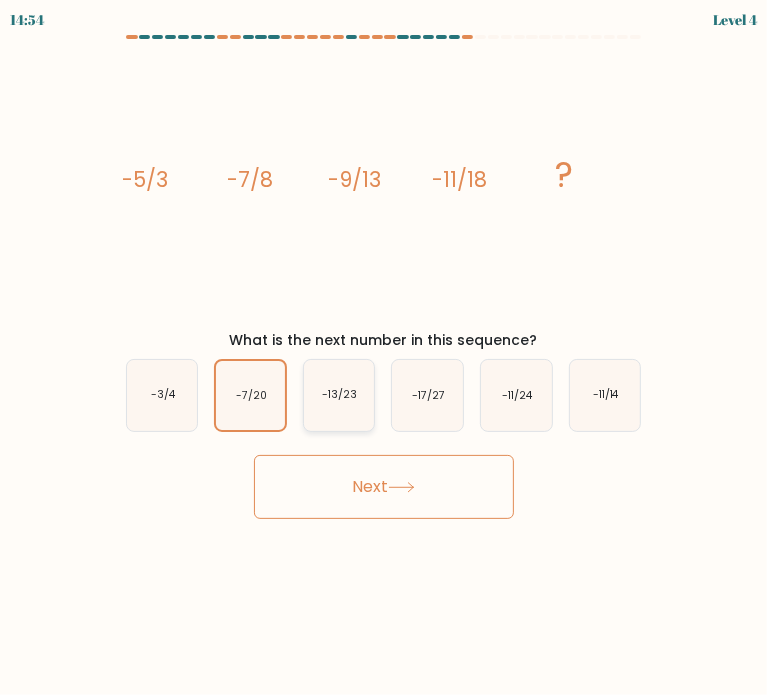 click on "-13/23" 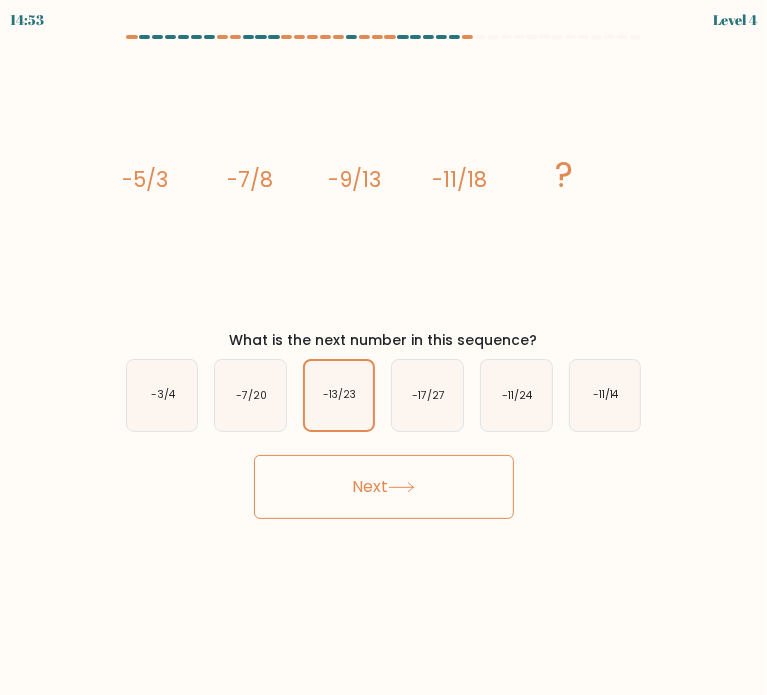 click on "Next" at bounding box center [384, 487] 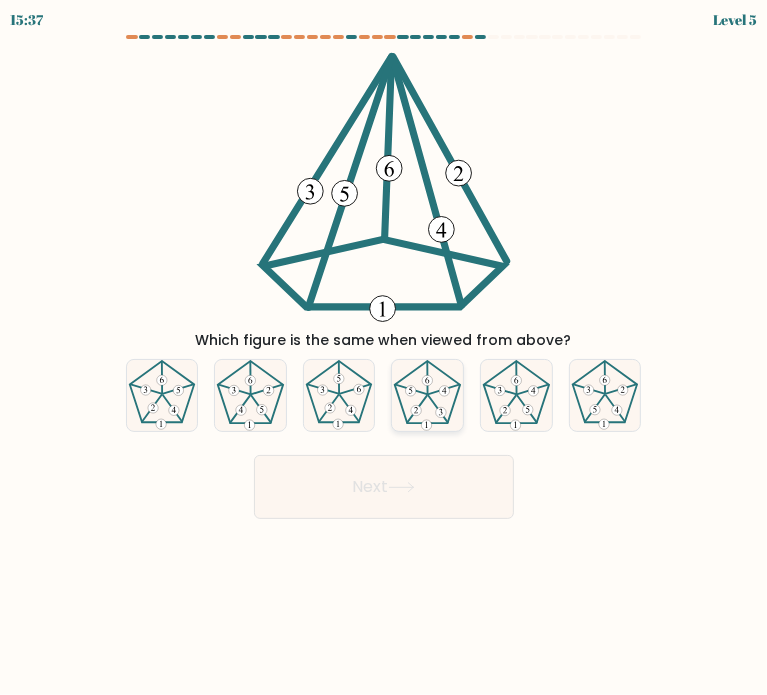 click 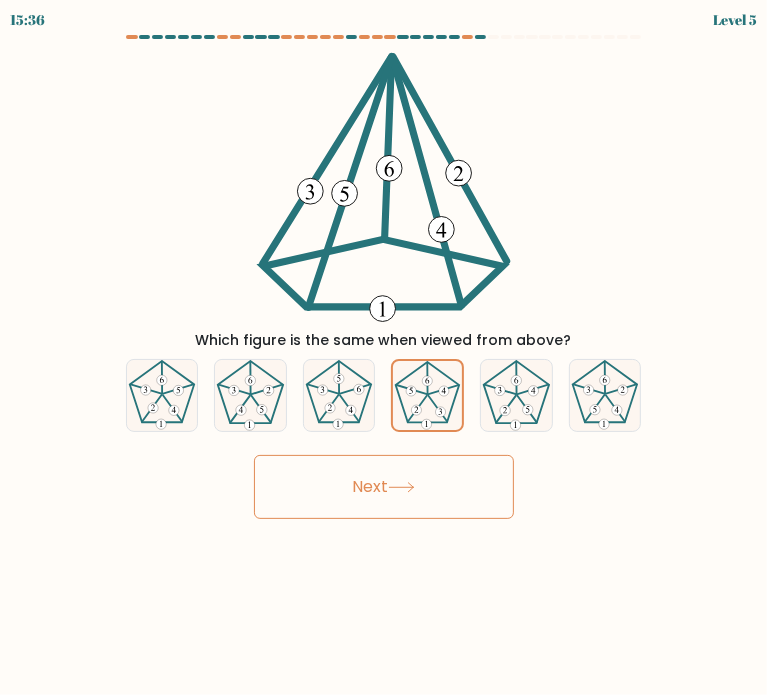 click on "Next" at bounding box center [384, 487] 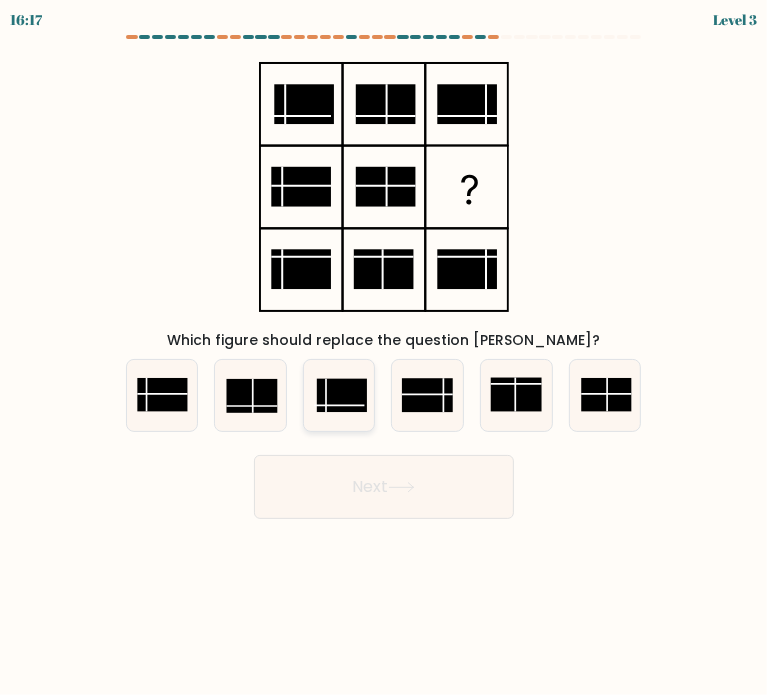 click 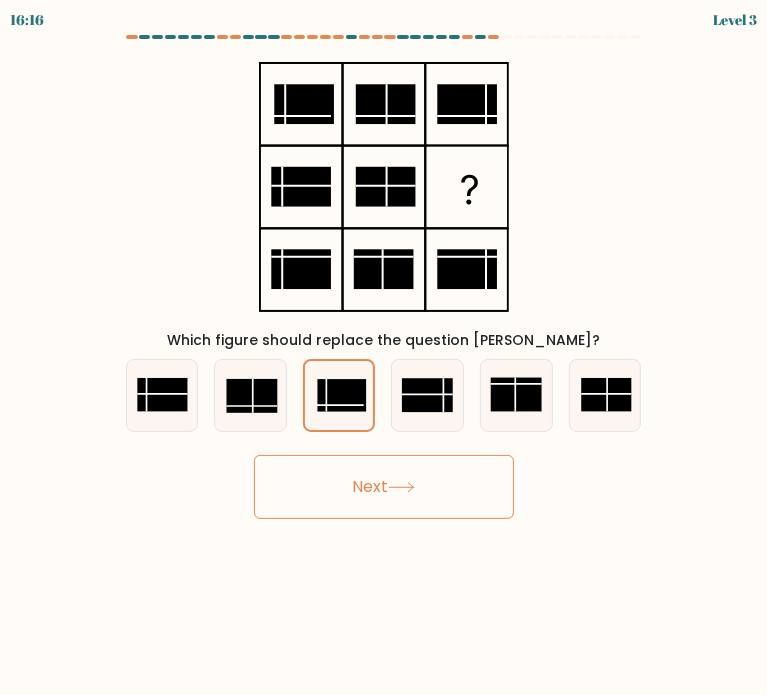 click on "Next" at bounding box center [384, 487] 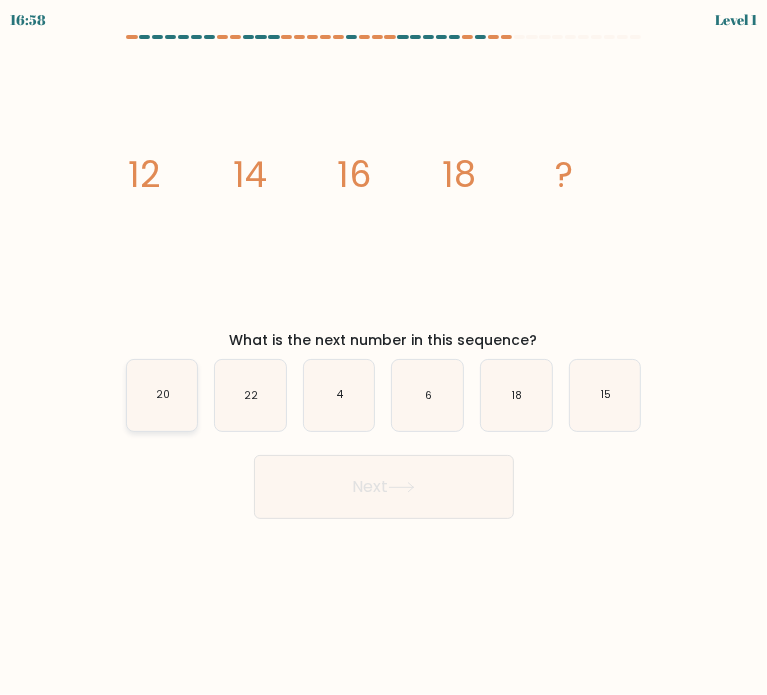 click on "20" 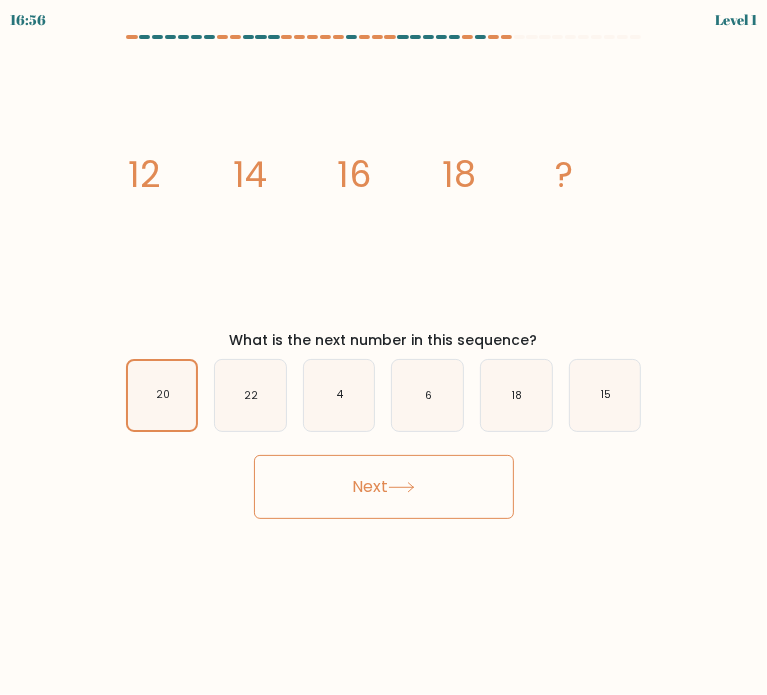 click on "Next" at bounding box center (384, 487) 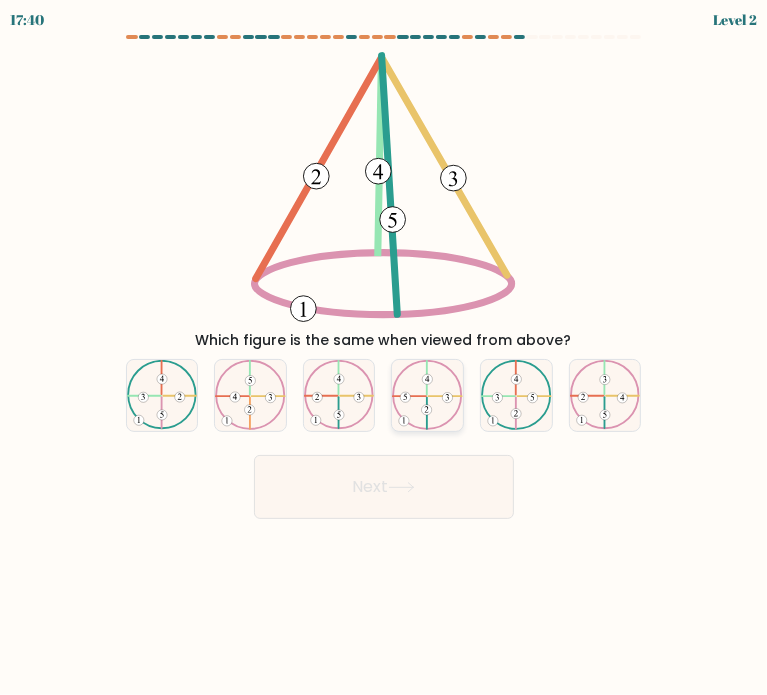 click 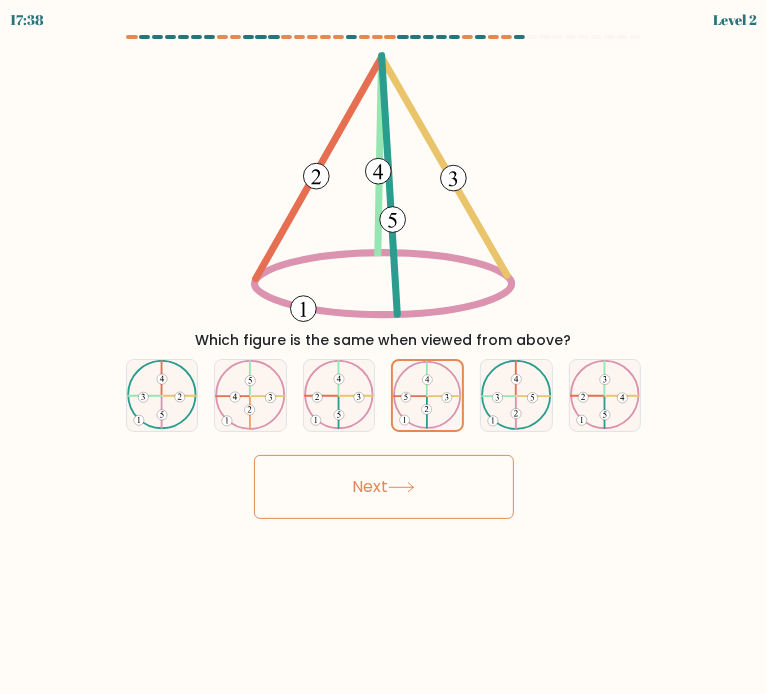 click on "Next" at bounding box center (384, 487) 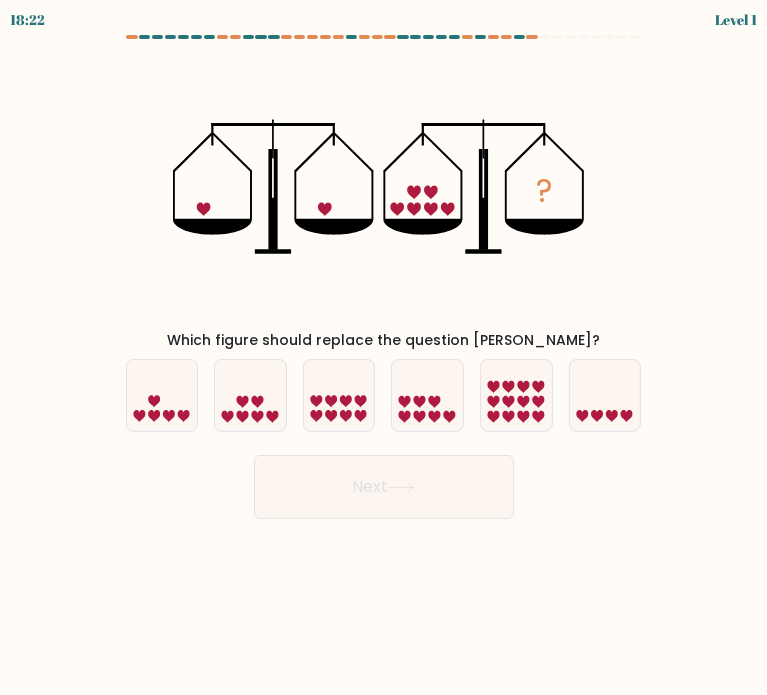 drag, startPoint x: 399, startPoint y: 472, endPoint x: 481, endPoint y: 249, distance: 237.5984 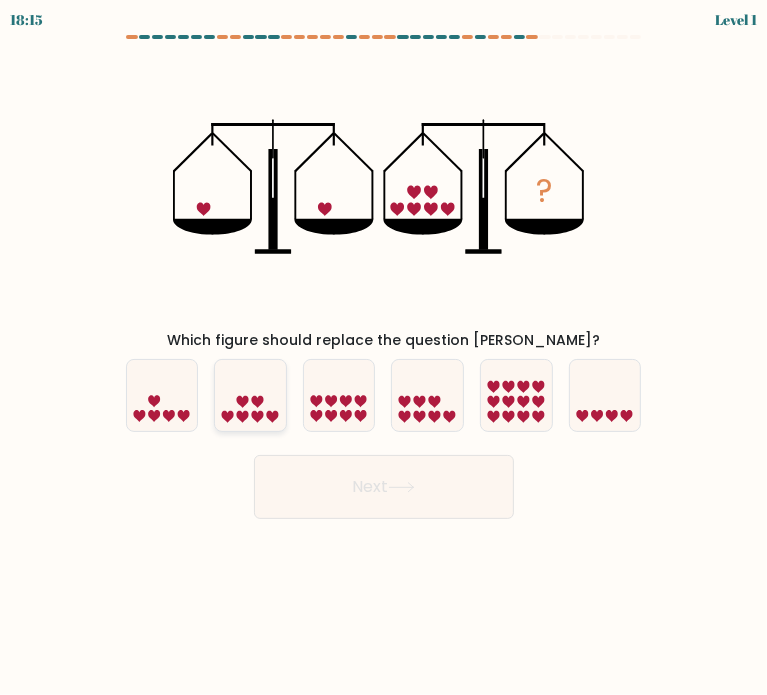 click 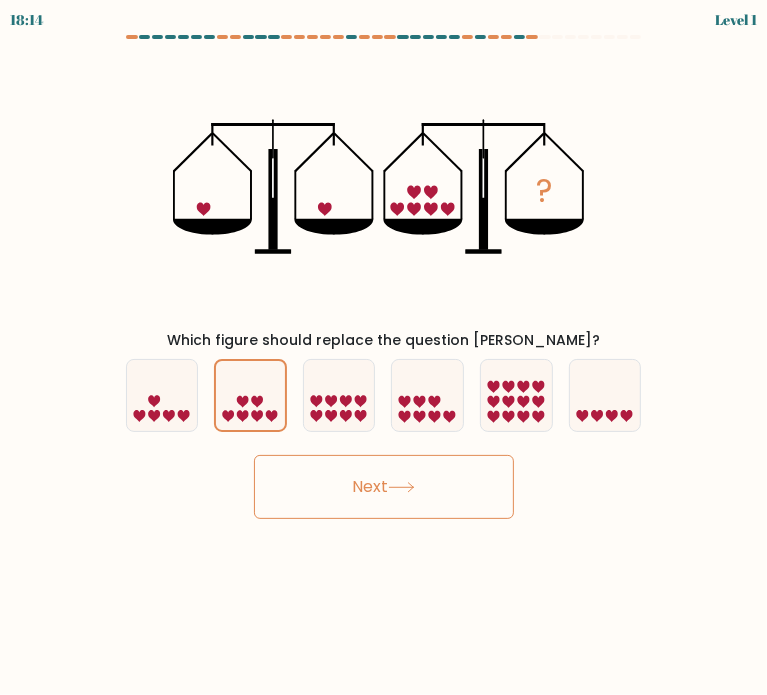 click on "Next" at bounding box center (384, 487) 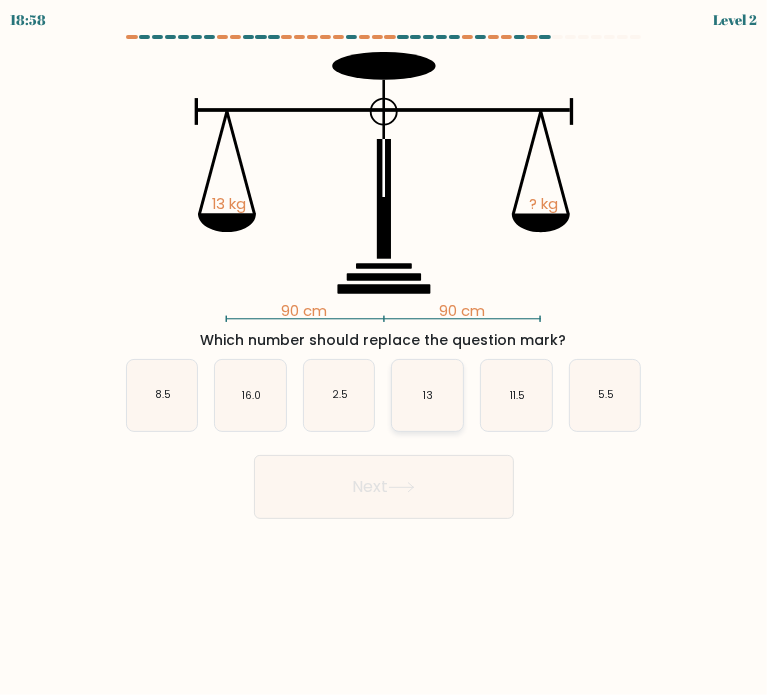 click on "13" 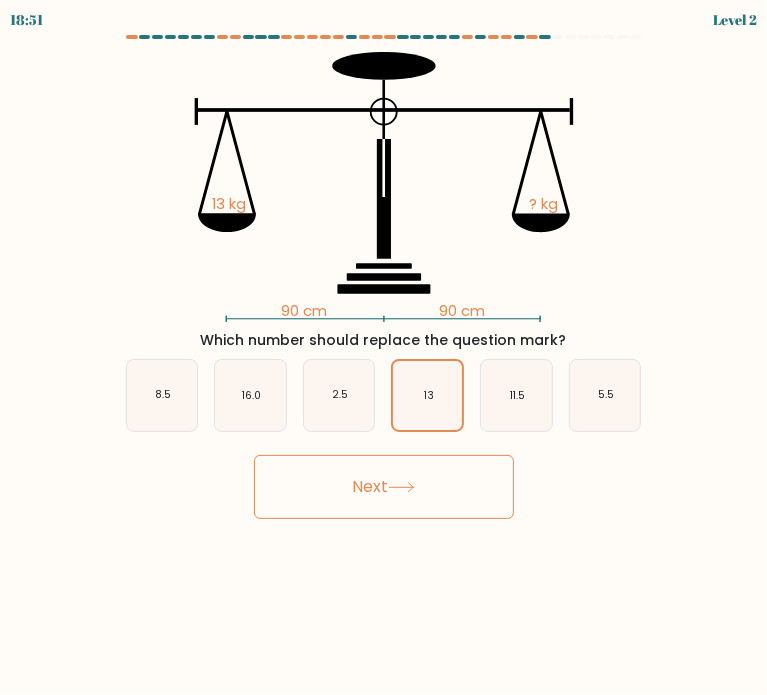 click 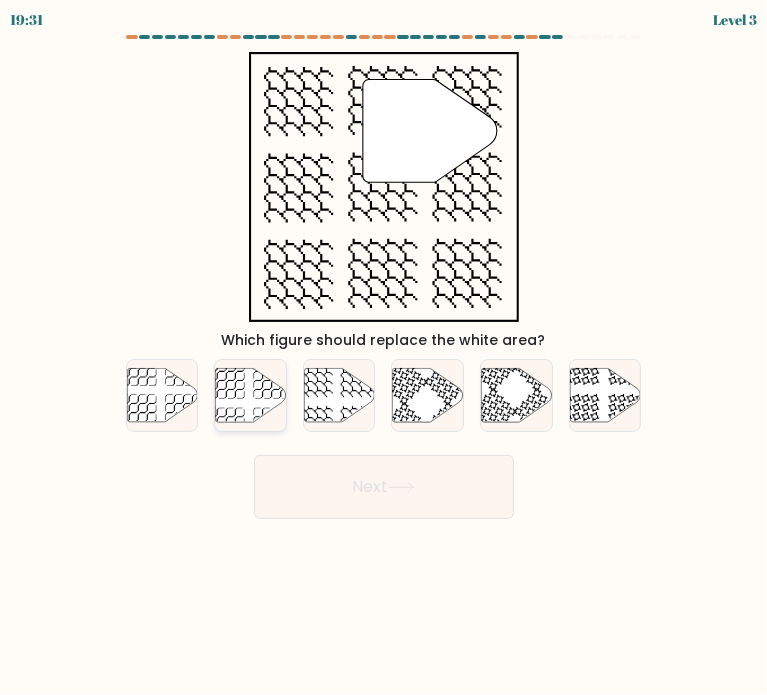 click 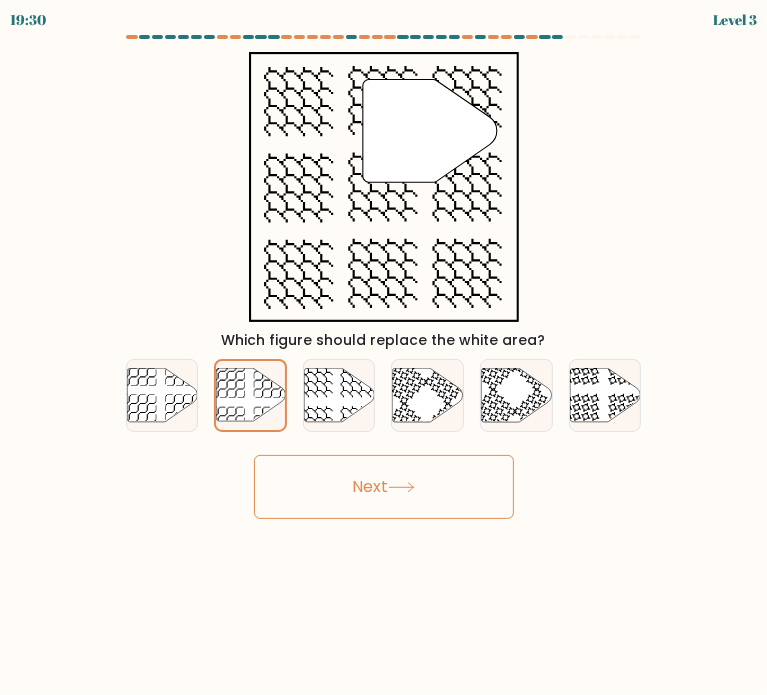click on "Next" at bounding box center (384, 487) 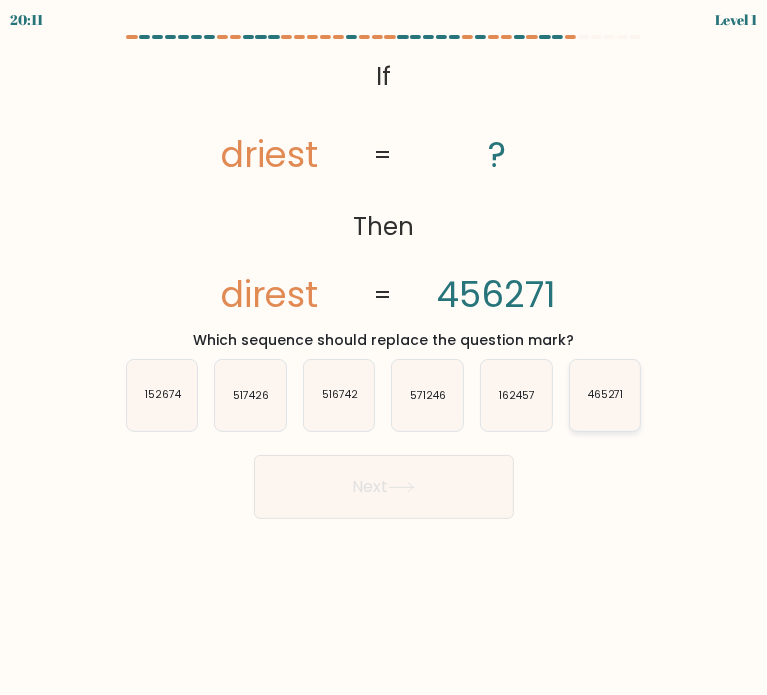 click on "465271" 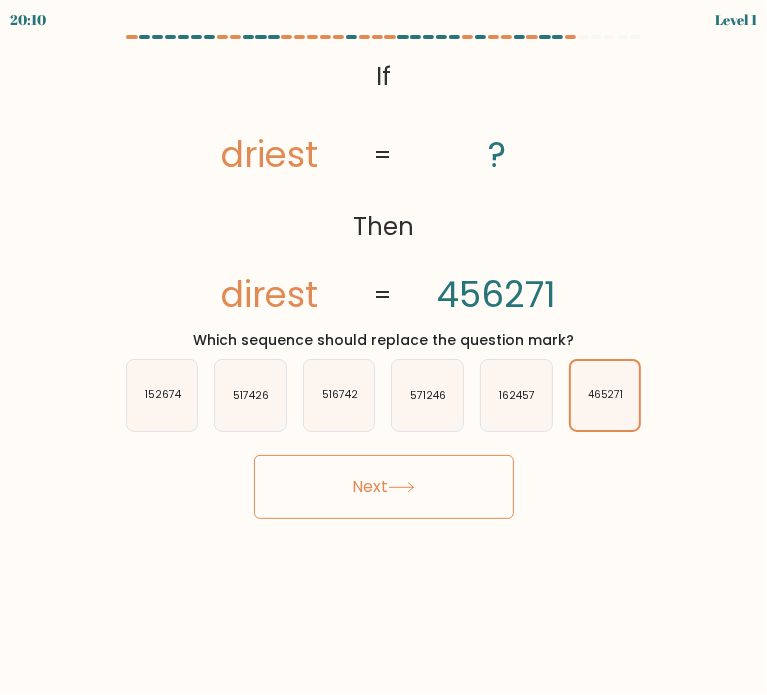 click on "Next" at bounding box center (384, 487) 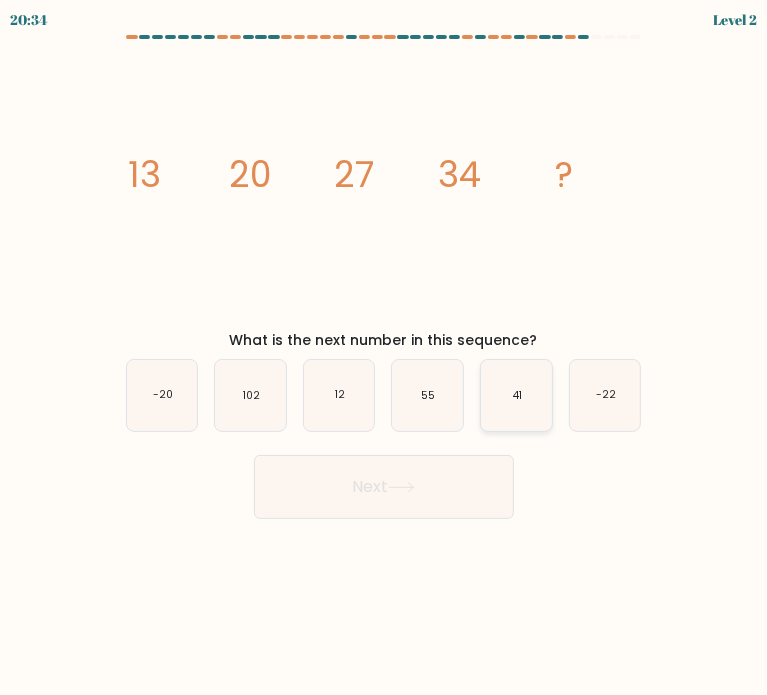 click on "41" 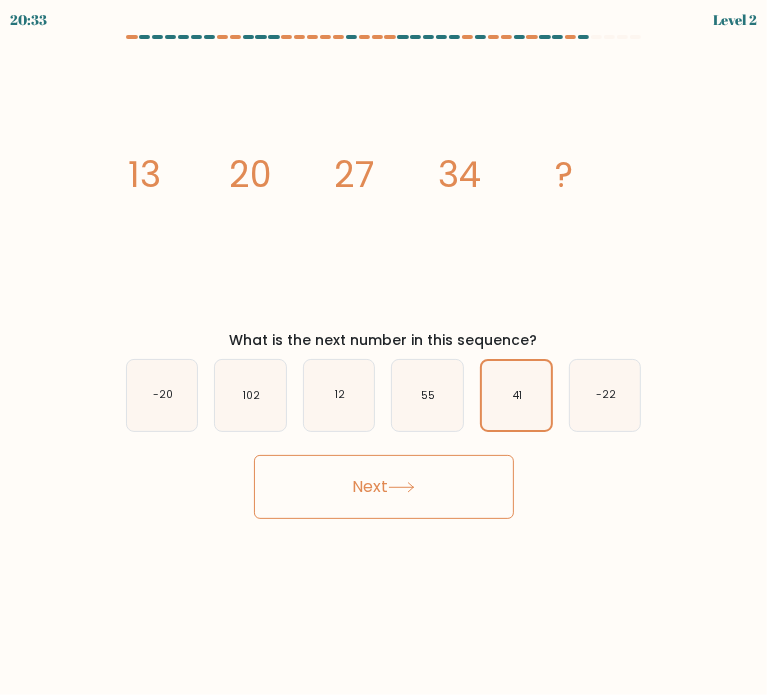 click on "Next" at bounding box center (384, 487) 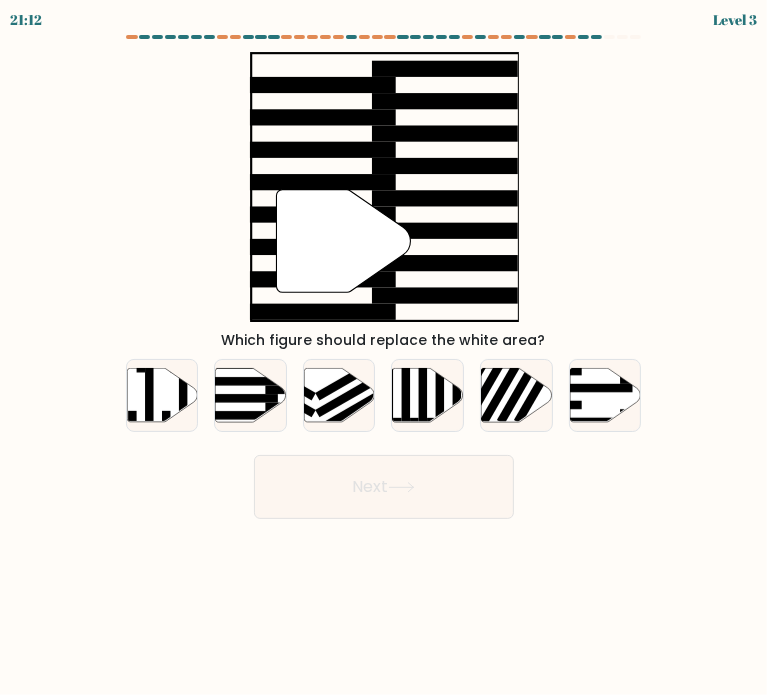 click on "b." at bounding box center (250, 395) 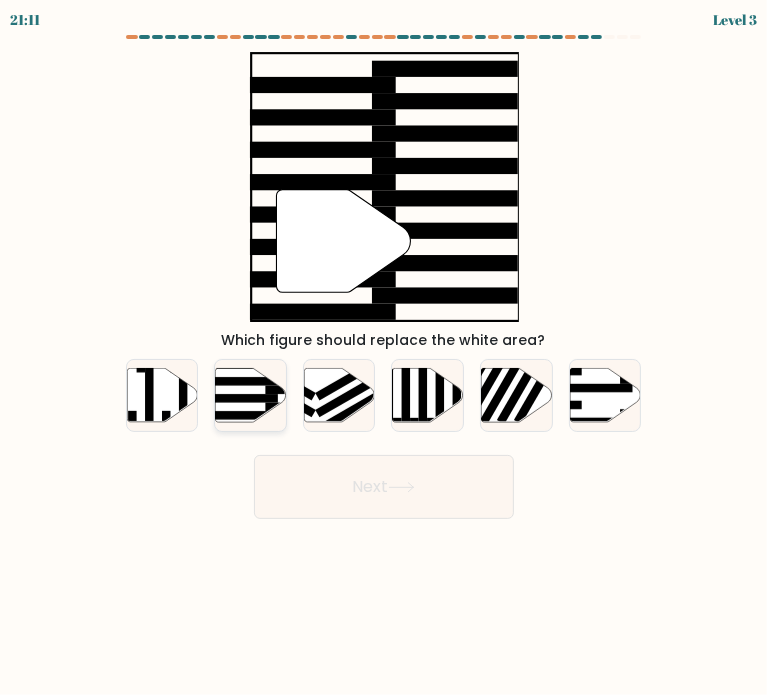 click 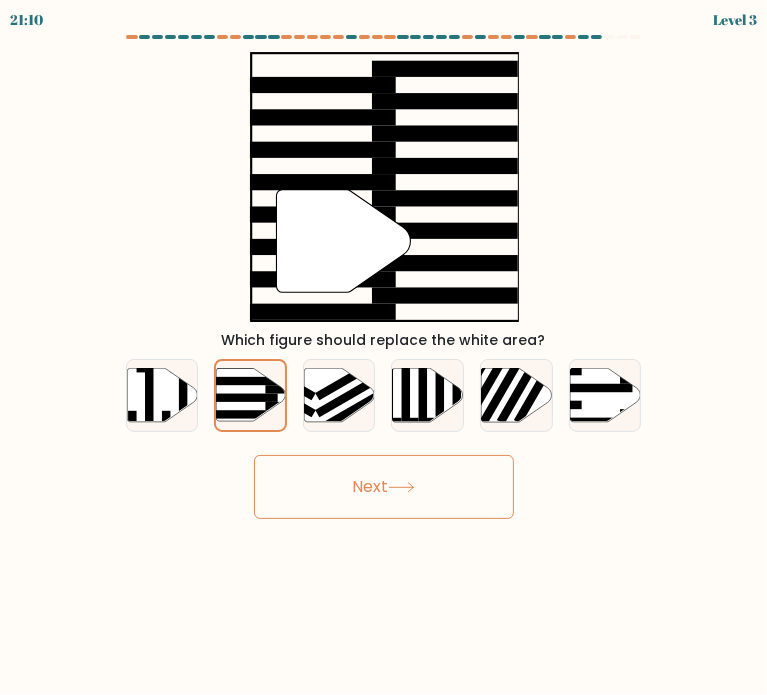 click on "Next" at bounding box center [384, 487] 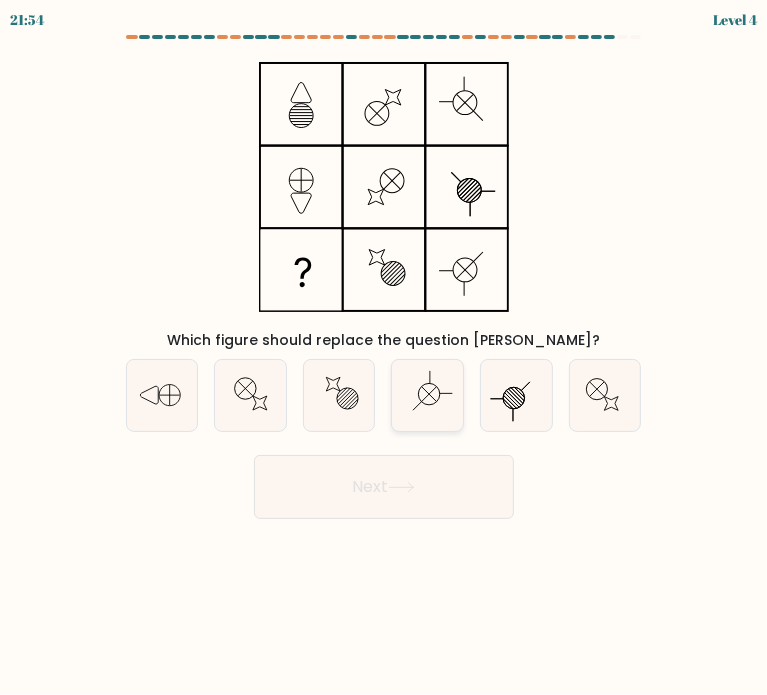 click 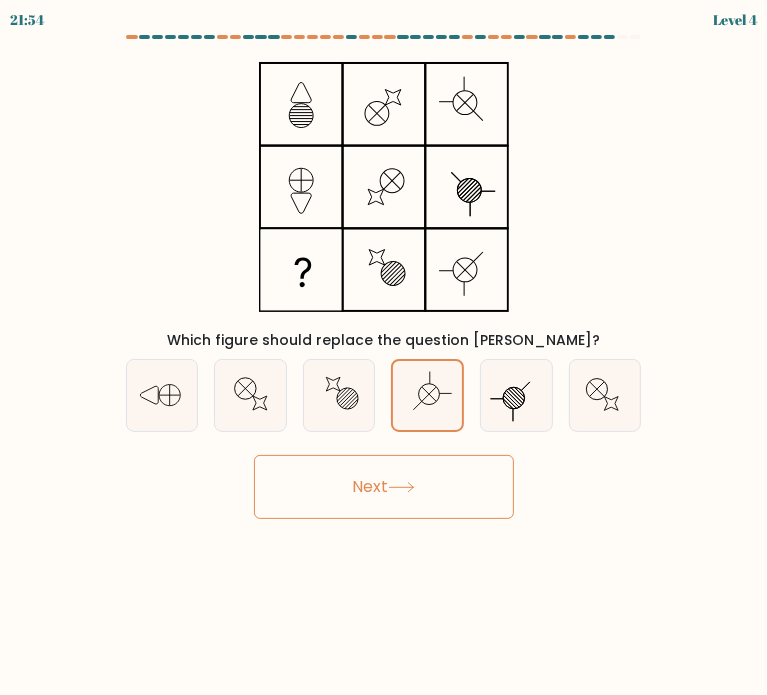 click on "Next" at bounding box center (384, 487) 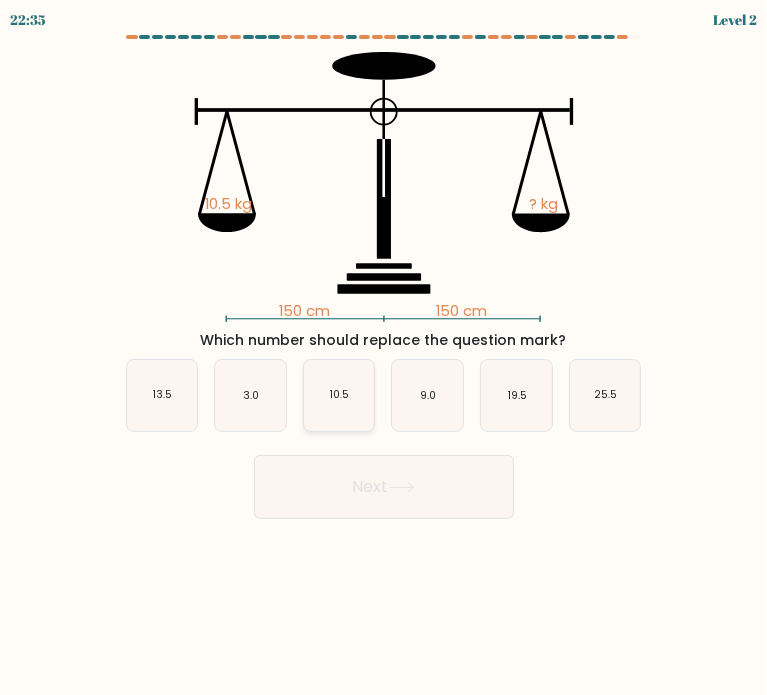 click on "10.5" 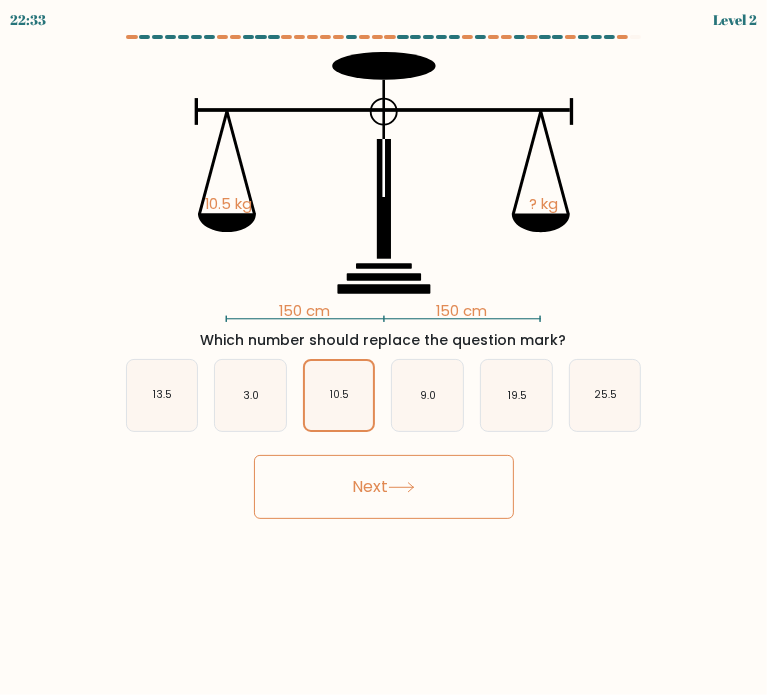 click on "Next" at bounding box center (384, 487) 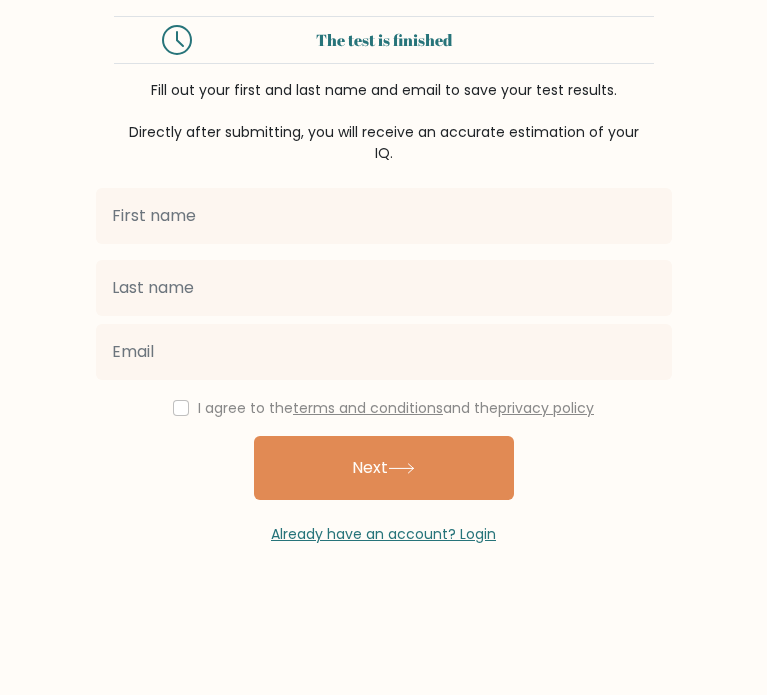 scroll, scrollTop: 0, scrollLeft: 0, axis: both 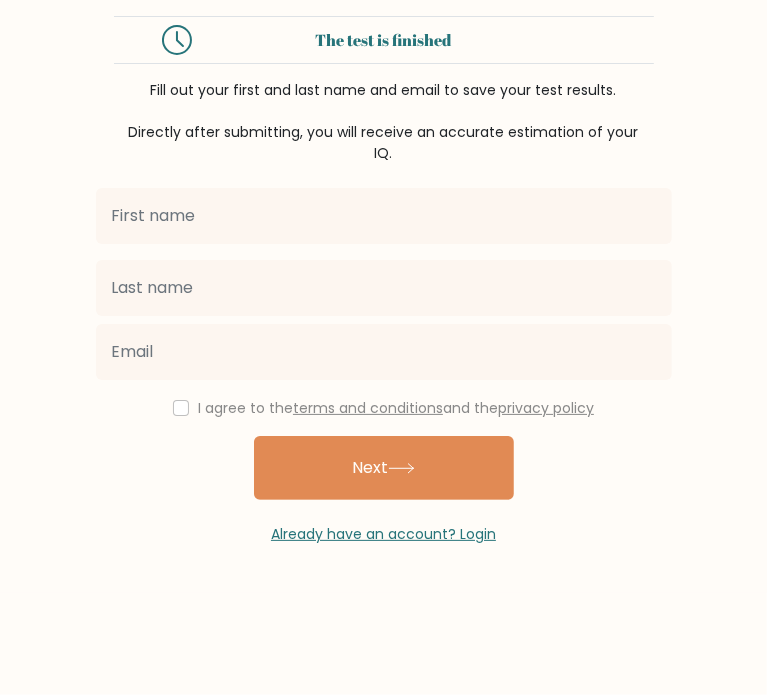 click at bounding box center (384, 216) 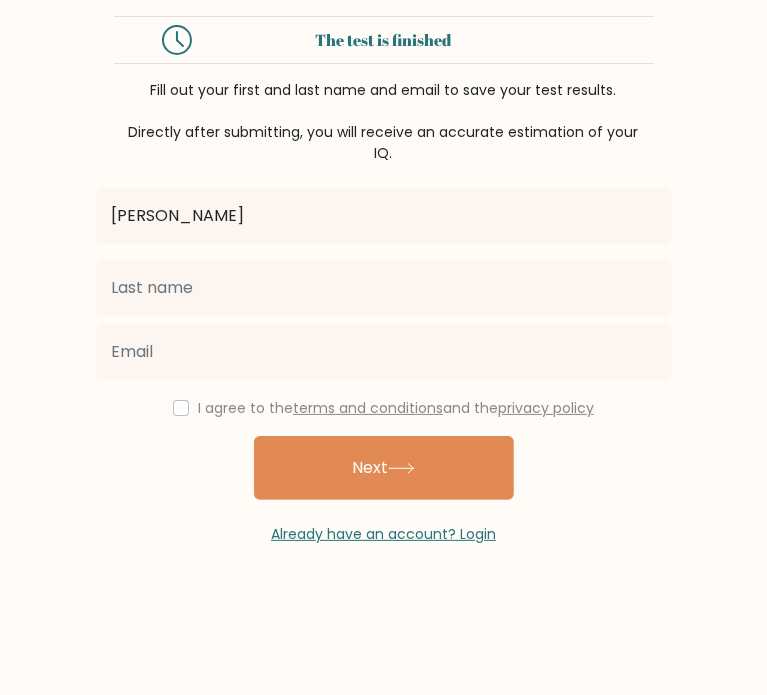 type on "[PERSON_NAME]" 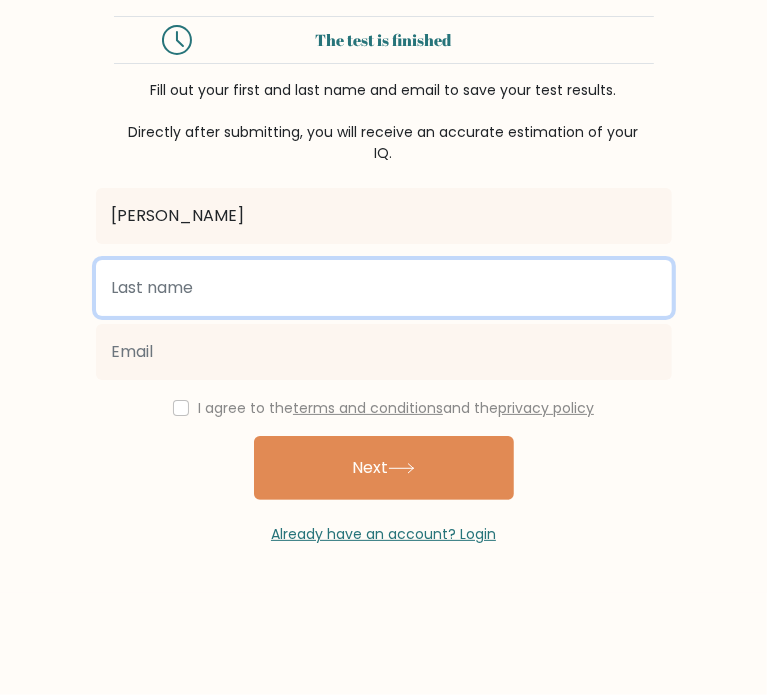 click at bounding box center [384, 288] 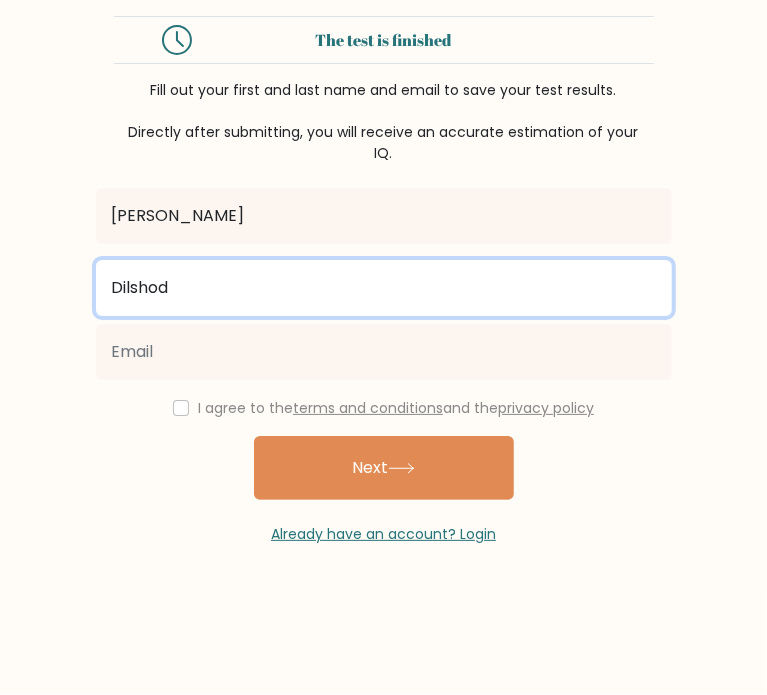 type on "Dilshod" 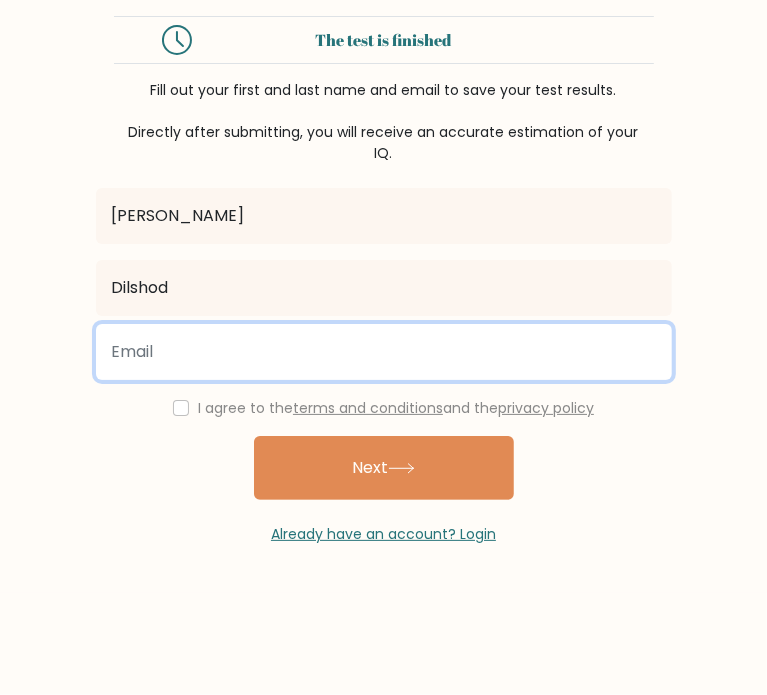 click at bounding box center (384, 352) 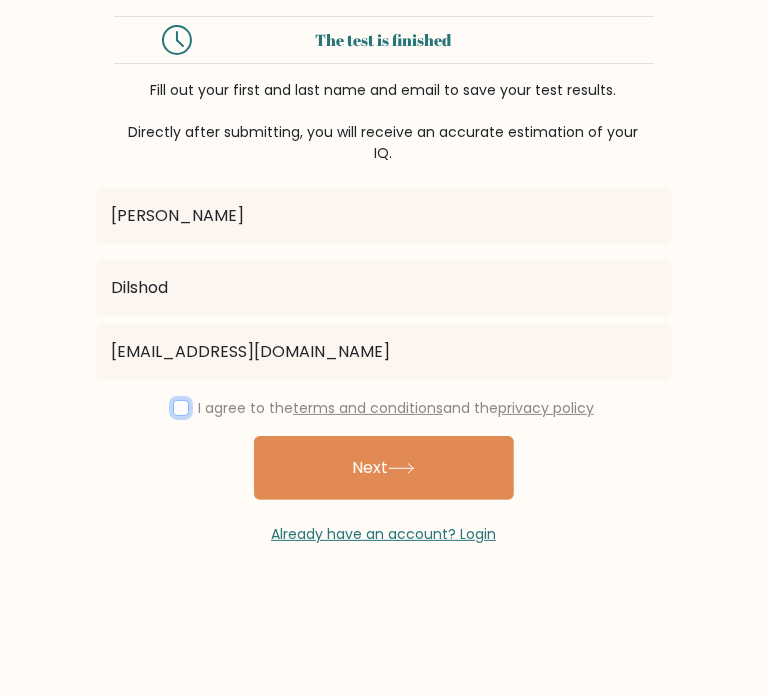 click at bounding box center [181, 408] 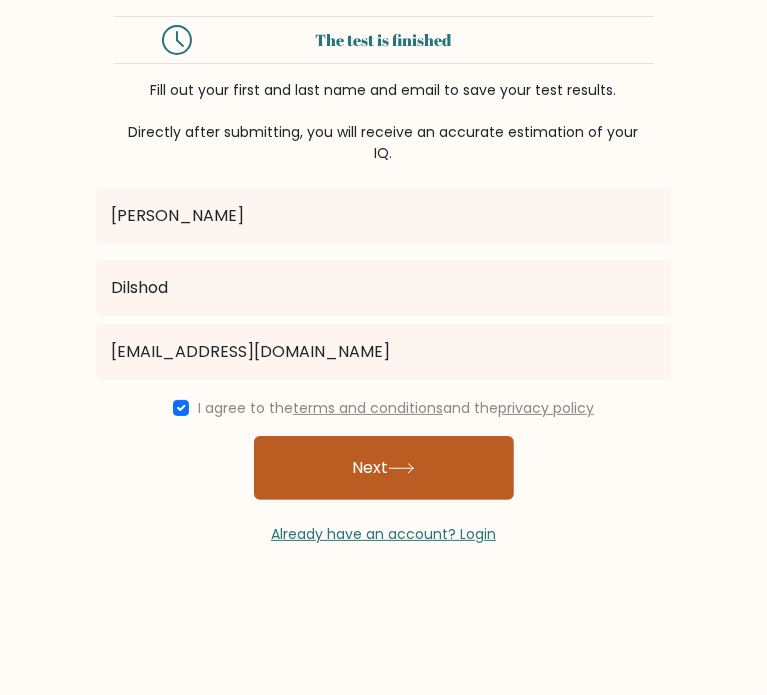 click on "Next" at bounding box center (384, 468) 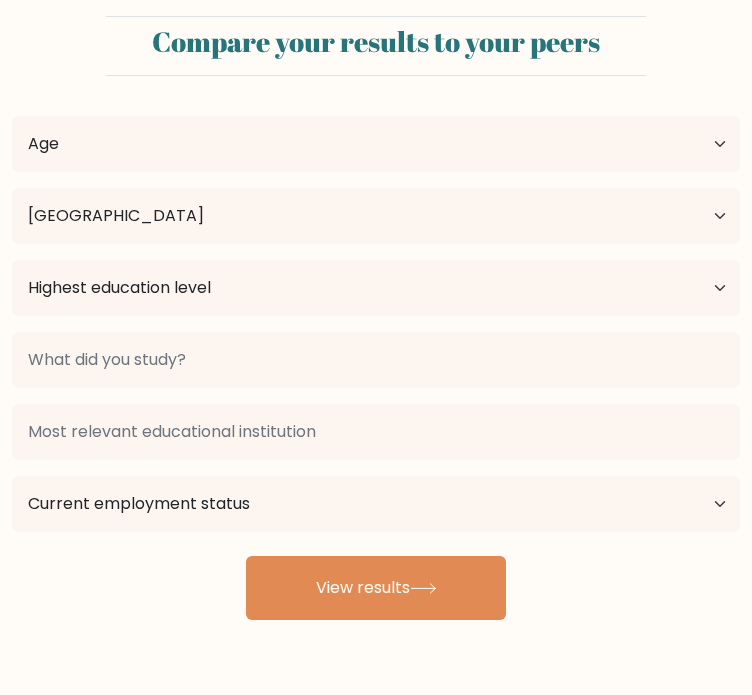 select on "UZ" 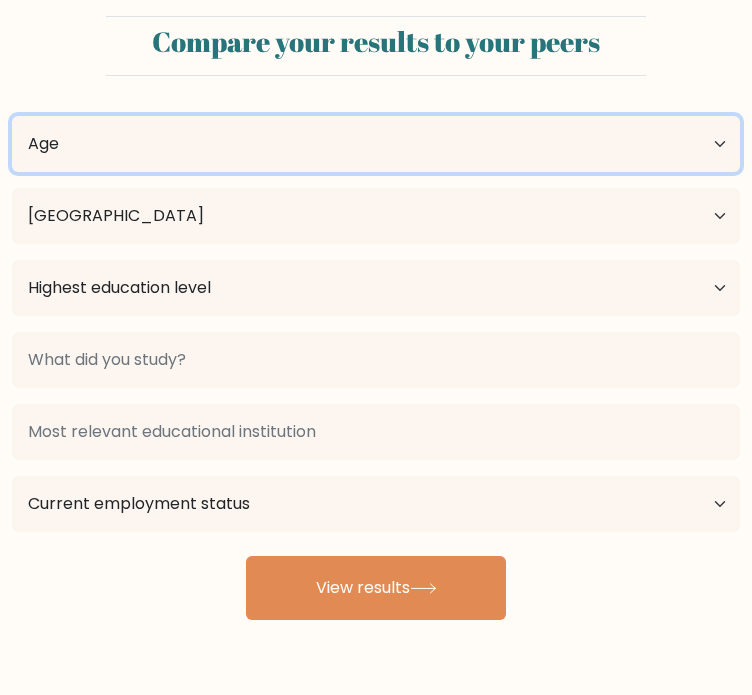 click on "Age
Under [DEMOGRAPHIC_DATA]
[DEMOGRAPHIC_DATA]
[DEMOGRAPHIC_DATA]
[DEMOGRAPHIC_DATA]
[DEMOGRAPHIC_DATA]
[DEMOGRAPHIC_DATA]
[DEMOGRAPHIC_DATA] and above" at bounding box center [376, 144] 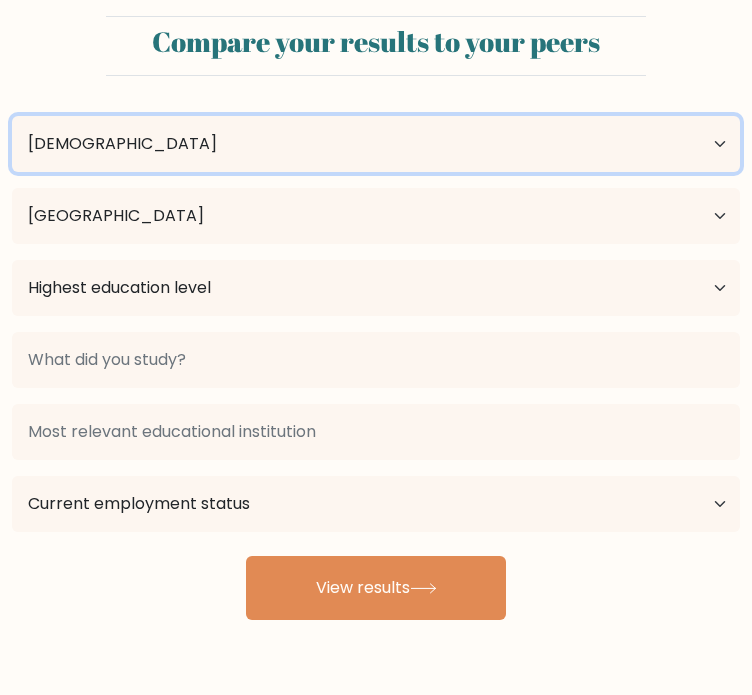 click on "Age
Under [DEMOGRAPHIC_DATA]
[DEMOGRAPHIC_DATA]
[DEMOGRAPHIC_DATA]
[DEMOGRAPHIC_DATA]
[DEMOGRAPHIC_DATA]
[DEMOGRAPHIC_DATA]
[DEMOGRAPHIC_DATA] and above" at bounding box center (376, 144) 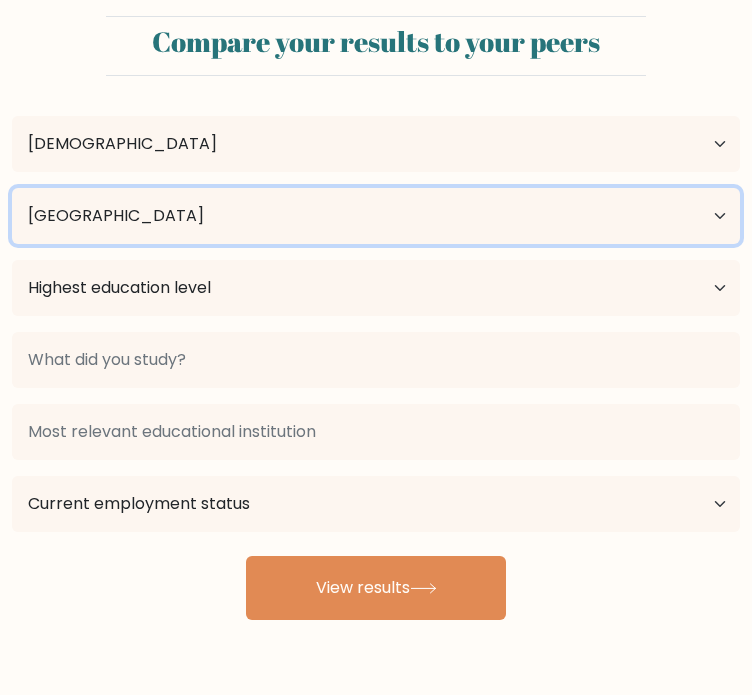 click on "Country
[GEOGRAPHIC_DATA]
[GEOGRAPHIC_DATA]
[GEOGRAPHIC_DATA]
[US_STATE]
[GEOGRAPHIC_DATA]
[GEOGRAPHIC_DATA]
[GEOGRAPHIC_DATA]
[GEOGRAPHIC_DATA]
[GEOGRAPHIC_DATA]
[GEOGRAPHIC_DATA]
[GEOGRAPHIC_DATA]
[GEOGRAPHIC_DATA]
[GEOGRAPHIC_DATA]
[GEOGRAPHIC_DATA]
[GEOGRAPHIC_DATA]
[GEOGRAPHIC_DATA]
[GEOGRAPHIC_DATA]
[GEOGRAPHIC_DATA]
[GEOGRAPHIC_DATA]
[GEOGRAPHIC_DATA]
[GEOGRAPHIC_DATA]
[GEOGRAPHIC_DATA]
[GEOGRAPHIC_DATA]
[GEOGRAPHIC_DATA]
[GEOGRAPHIC_DATA]
[GEOGRAPHIC_DATA]
[GEOGRAPHIC_DATA]
[GEOGRAPHIC_DATA]
[GEOGRAPHIC_DATA]
[GEOGRAPHIC_DATA]
[GEOGRAPHIC_DATA]
[GEOGRAPHIC_DATA]
[GEOGRAPHIC_DATA]
[GEOGRAPHIC_DATA]
[GEOGRAPHIC_DATA]
[GEOGRAPHIC_DATA]
[GEOGRAPHIC_DATA]
[GEOGRAPHIC_DATA]
[GEOGRAPHIC_DATA]
[GEOGRAPHIC_DATA]
[GEOGRAPHIC_DATA]
[GEOGRAPHIC_DATA]
[GEOGRAPHIC_DATA]
[GEOGRAPHIC_DATA]
[GEOGRAPHIC_DATA]
[GEOGRAPHIC_DATA]
[GEOGRAPHIC_DATA]
[GEOGRAPHIC_DATA]
[GEOGRAPHIC_DATA]
[GEOGRAPHIC_DATA]
[GEOGRAPHIC_DATA] ([GEOGRAPHIC_DATA])
[GEOGRAPHIC_DATA]
[GEOGRAPHIC_DATA]
[GEOGRAPHIC_DATA]
[GEOGRAPHIC_DATA]
[GEOGRAPHIC_DATA]" at bounding box center [376, 216] 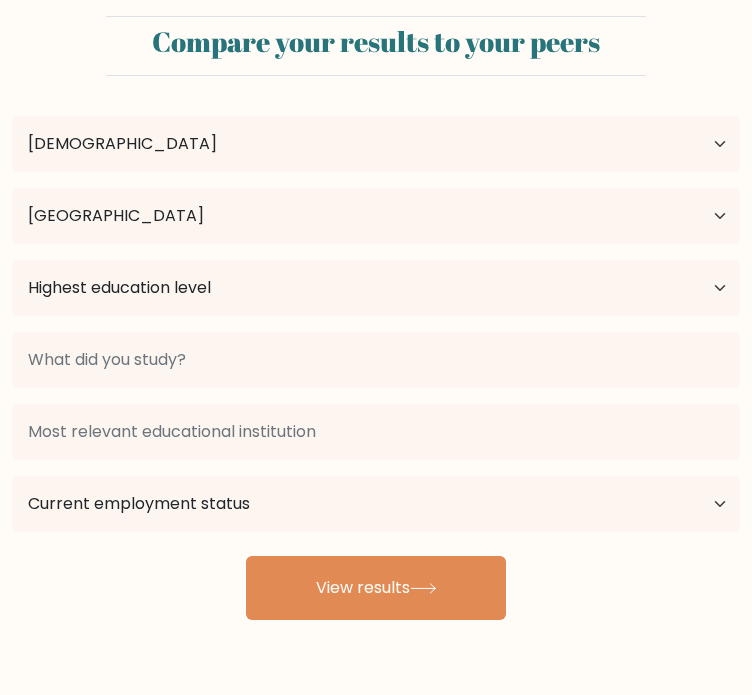 click on "Country
[GEOGRAPHIC_DATA]
[GEOGRAPHIC_DATA]
[GEOGRAPHIC_DATA]
[US_STATE]
[GEOGRAPHIC_DATA]
[GEOGRAPHIC_DATA]
[GEOGRAPHIC_DATA]
[GEOGRAPHIC_DATA]
[GEOGRAPHIC_DATA]
[GEOGRAPHIC_DATA]
[GEOGRAPHIC_DATA]
[GEOGRAPHIC_DATA]
[GEOGRAPHIC_DATA]
[GEOGRAPHIC_DATA]
[GEOGRAPHIC_DATA]
[GEOGRAPHIC_DATA]
[GEOGRAPHIC_DATA]
[GEOGRAPHIC_DATA]
[GEOGRAPHIC_DATA]
[GEOGRAPHIC_DATA]
[GEOGRAPHIC_DATA]
[GEOGRAPHIC_DATA]
[GEOGRAPHIC_DATA]
[GEOGRAPHIC_DATA]
[GEOGRAPHIC_DATA]
[GEOGRAPHIC_DATA]
[GEOGRAPHIC_DATA]
[GEOGRAPHIC_DATA]
[GEOGRAPHIC_DATA]
[GEOGRAPHIC_DATA]
[GEOGRAPHIC_DATA]
[GEOGRAPHIC_DATA]
[GEOGRAPHIC_DATA]
[GEOGRAPHIC_DATA]
[GEOGRAPHIC_DATA]
[GEOGRAPHIC_DATA]
[GEOGRAPHIC_DATA]
[GEOGRAPHIC_DATA]
[GEOGRAPHIC_DATA]
[GEOGRAPHIC_DATA]
[GEOGRAPHIC_DATA]
[GEOGRAPHIC_DATA]
[GEOGRAPHIC_DATA]
[GEOGRAPHIC_DATA]
[GEOGRAPHIC_DATA]
[GEOGRAPHIC_DATA]
[GEOGRAPHIC_DATA]
[GEOGRAPHIC_DATA]
[GEOGRAPHIC_DATA]
[GEOGRAPHIC_DATA]
[GEOGRAPHIC_DATA] ([GEOGRAPHIC_DATA])
[GEOGRAPHIC_DATA]
[GEOGRAPHIC_DATA]
[GEOGRAPHIC_DATA]" at bounding box center (376, 216) 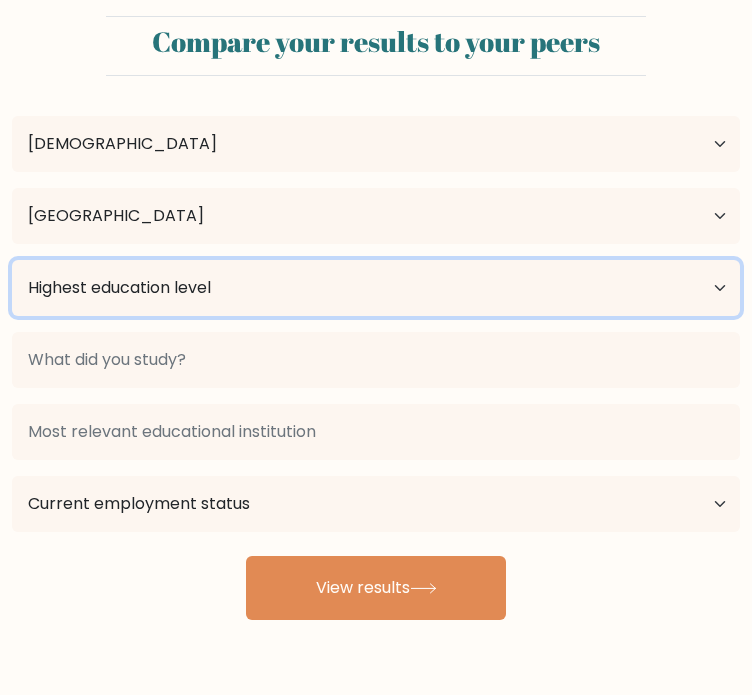 click on "Highest education level
No schooling
Primary
Lower Secondary
Upper Secondary
Occupation Specific
Bachelor's degree
Master's degree
Doctoral degree" at bounding box center [376, 288] 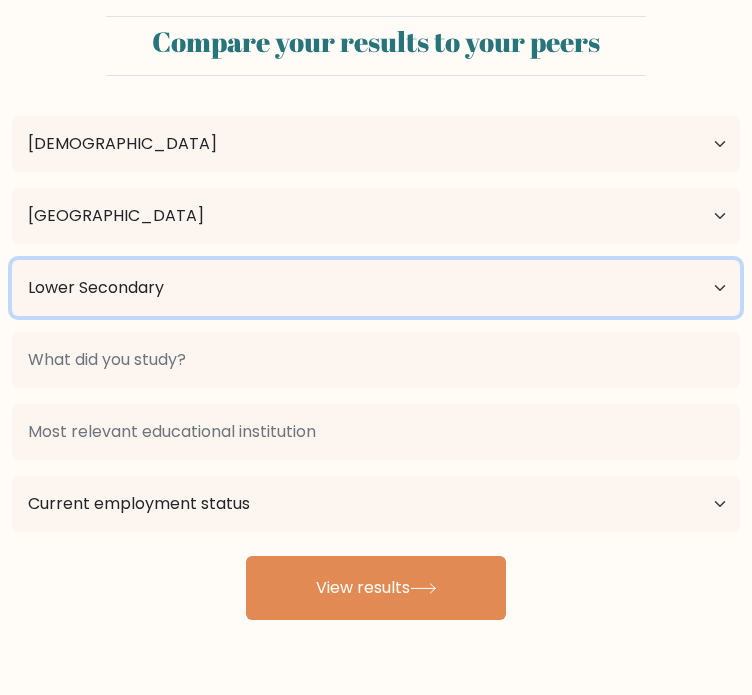 click on "Highest education level
No schooling
Primary
Lower Secondary
Upper Secondary
Occupation Specific
Bachelor's degree
Master's degree
Doctoral degree" at bounding box center (376, 288) 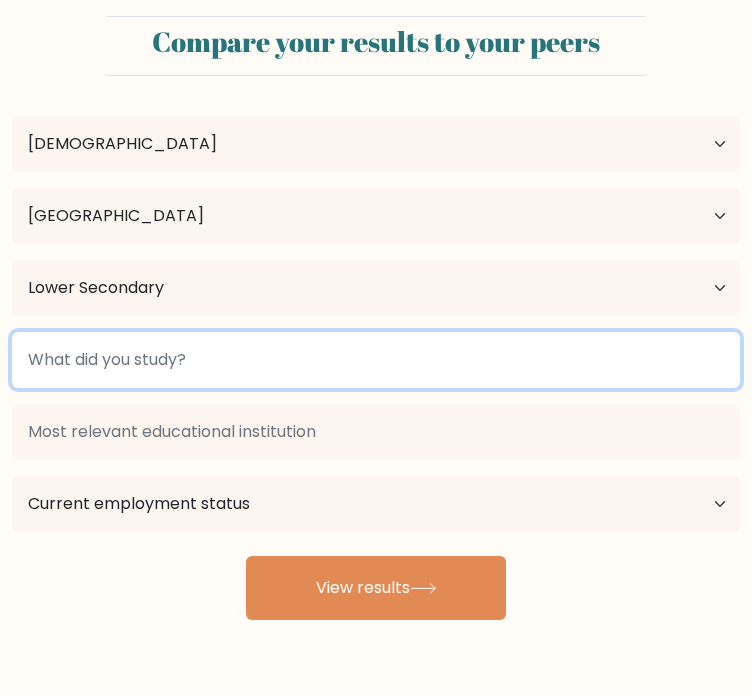 click at bounding box center [376, 360] 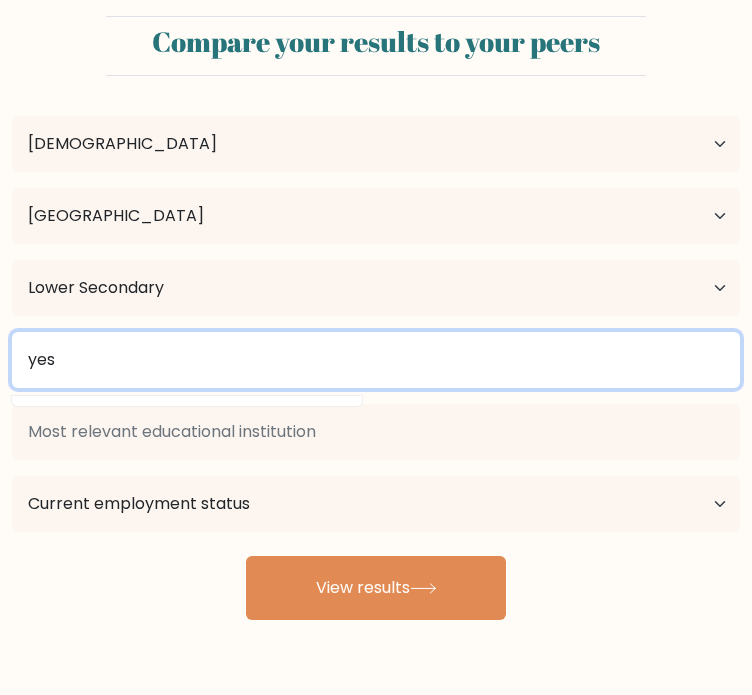 type on "yes" 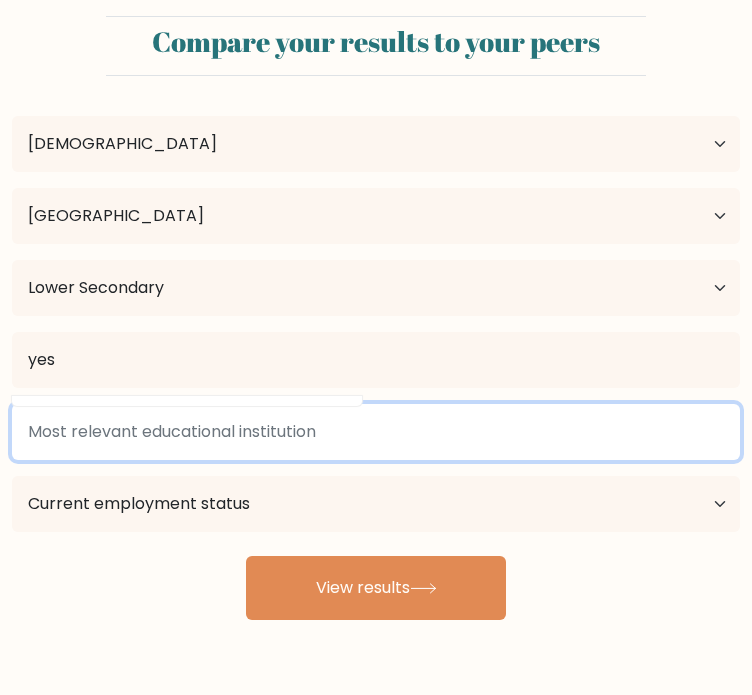 click at bounding box center (376, 432) 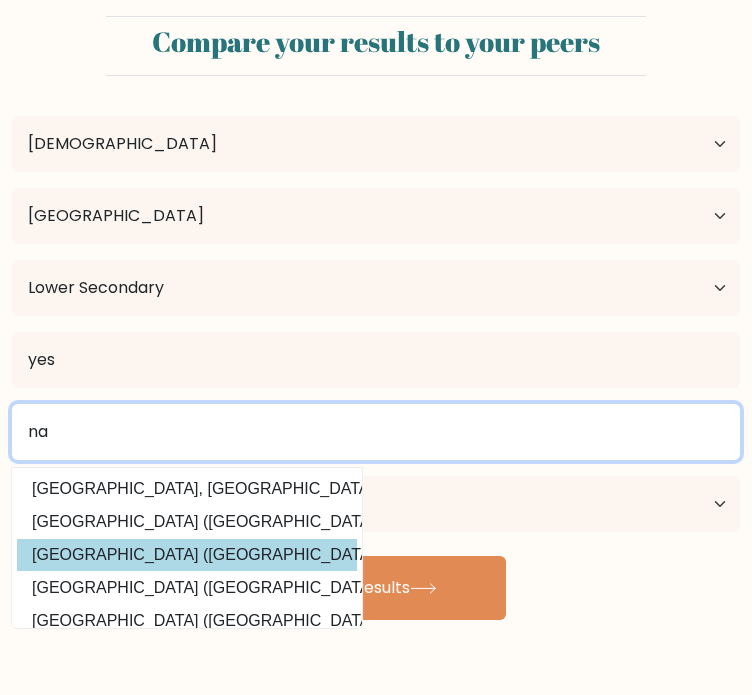 type on "na" 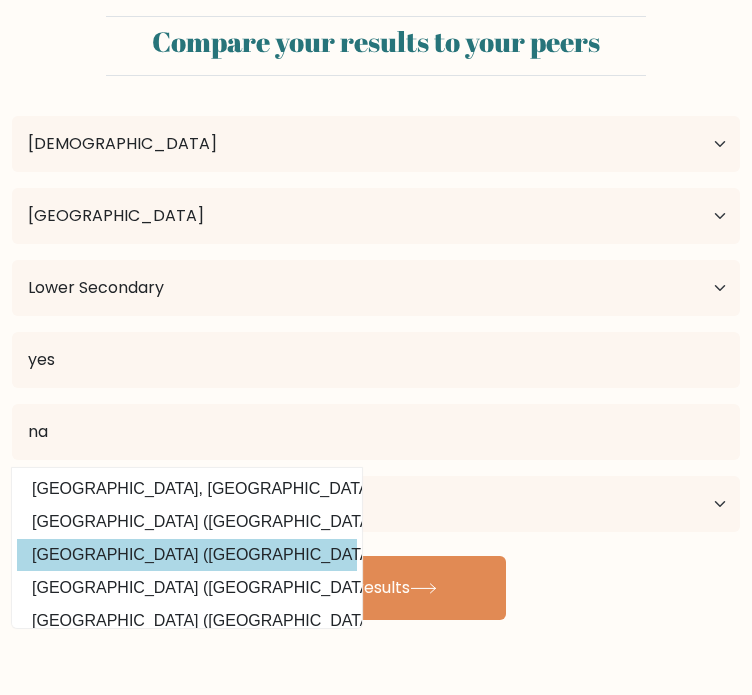 click on "[PERSON_NAME]
Dilshod
Age
Under [DEMOGRAPHIC_DATA]
[DEMOGRAPHIC_DATA]
[DEMOGRAPHIC_DATA]
[DEMOGRAPHIC_DATA]
[DEMOGRAPHIC_DATA]
[DEMOGRAPHIC_DATA]
[DEMOGRAPHIC_DATA] and above
Country
[GEOGRAPHIC_DATA]
[GEOGRAPHIC_DATA]
[GEOGRAPHIC_DATA]
[US_STATE]
[GEOGRAPHIC_DATA]
[GEOGRAPHIC_DATA]
[GEOGRAPHIC_DATA]
[GEOGRAPHIC_DATA]
[GEOGRAPHIC_DATA]
[GEOGRAPHIC_DATA]
[GEOGRAPHIC_DATA]
[GEOGRAPHIC_DATA]
[GEOGRAPHIC_DATA]
[GEOGRAPHIC_DATA]
[GEOGRAPHIC_DATA]
[GEOGRAPHIC_DATA]
[GEOGRAPHIC_DATA]
[GEOGRAPHIC_DATA]
[GEOGRAPHIC_DATA]
[GEOGRAPHIC_DATA]
[GEOGRAPHIC_DATA]
[GEOGRAPHIC_DATA]
[GEOGRAPHIC_DATA]
[GEOGRAPHIC_DATA]
[GEOGRAPHIC_DATA]
[GEOGRAPHIC_DATA]
[GEOGRAPHIC_DATA]
[GEOGRAPHIC_DATA]
[GEOGRAPHIC_DATA]
[GEOGRAPHIC_DATA]
[GEOGRAPHIC_DATA]
yes" at bounding box center (376, 356) 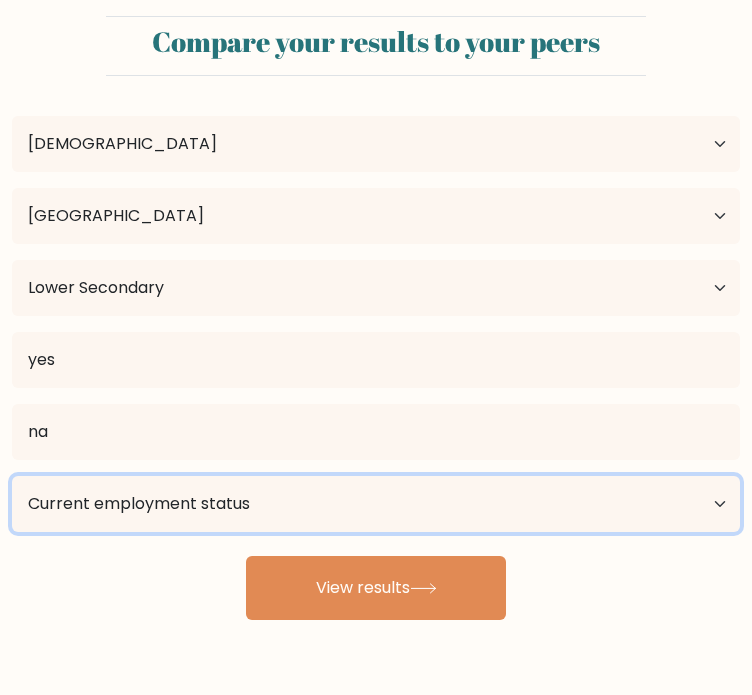 click on "Current employment status
Employed
Student
Retired
Other / prefer not to answer" at bounding box center [376, 504] 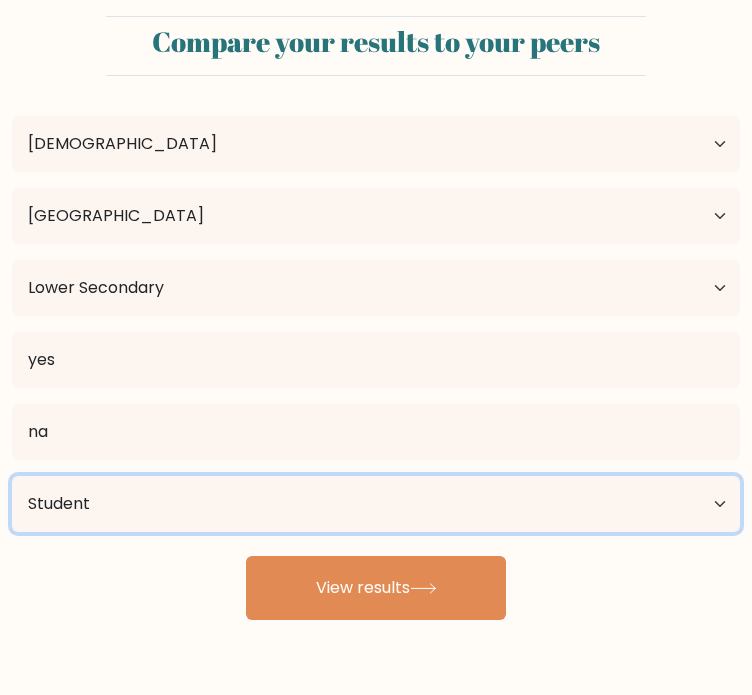 click on "Current employment status
Employed
Student
Retired
Other / prefer not to answer" at bounding box center (376, 504) 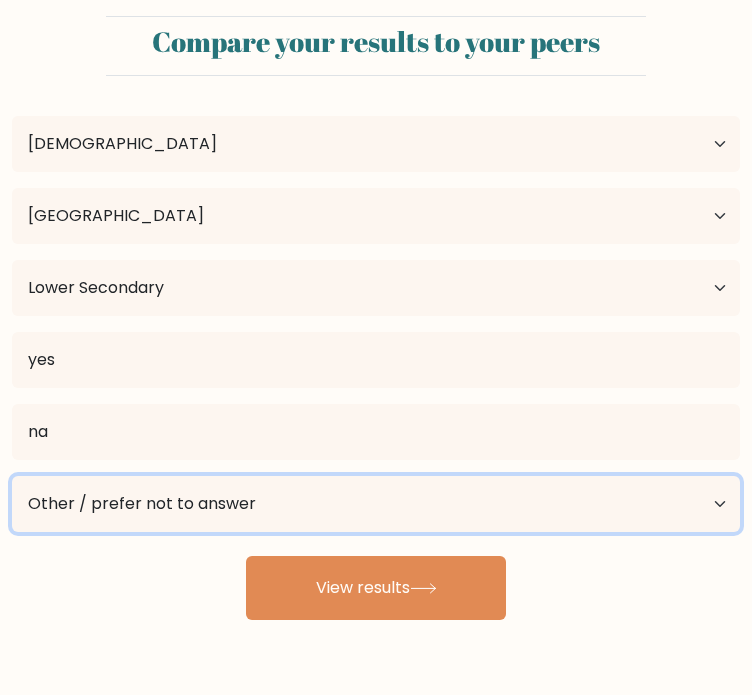 click on "Current employment status
Employed
Student
Retired
Other / prefer not to answer" at bounding box center [376, 504] 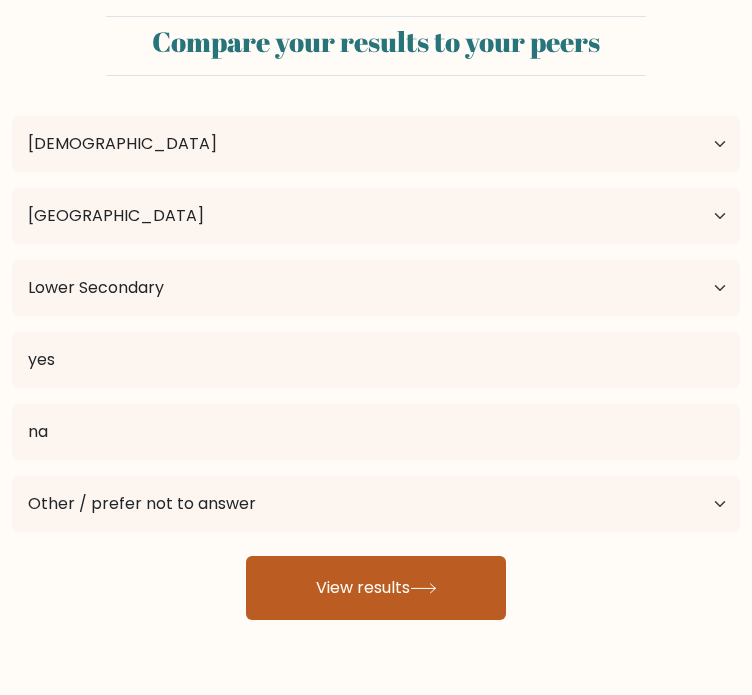 click on "View results" at bounding box center [376, 588] 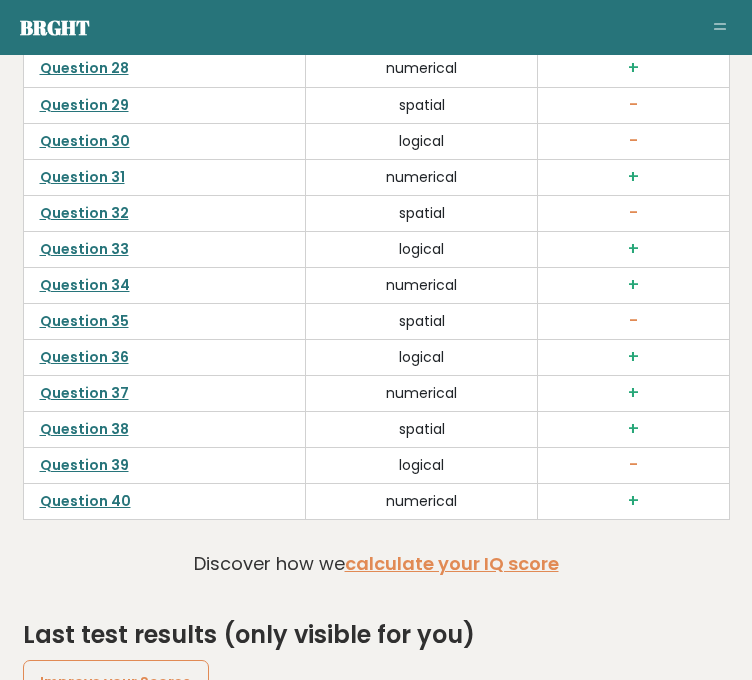 scroll, scrollTop: 6578, scrollLeft: 15, axis: both 